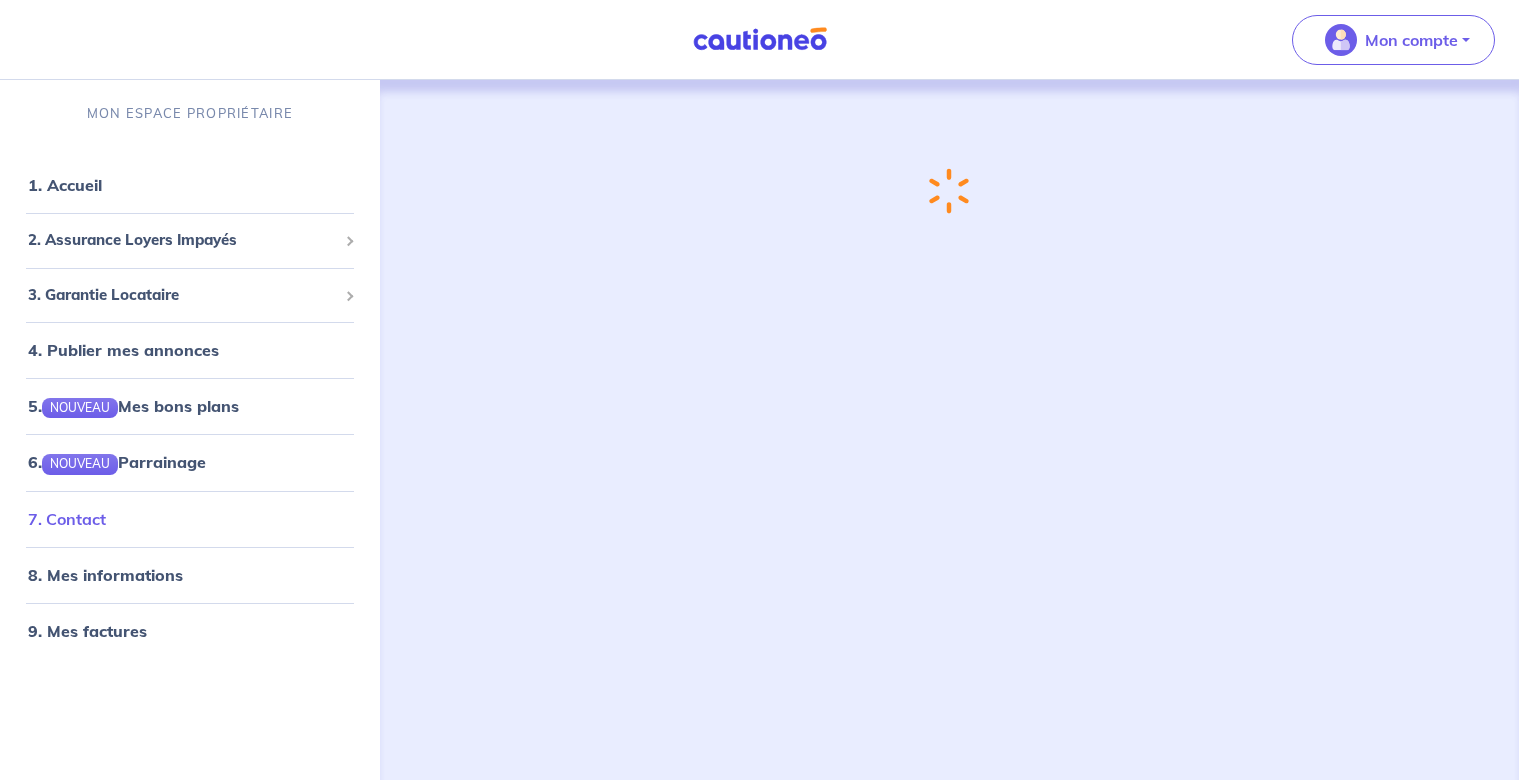 scroll, scrollTop: 0, scrollLeft: 0, axis: both 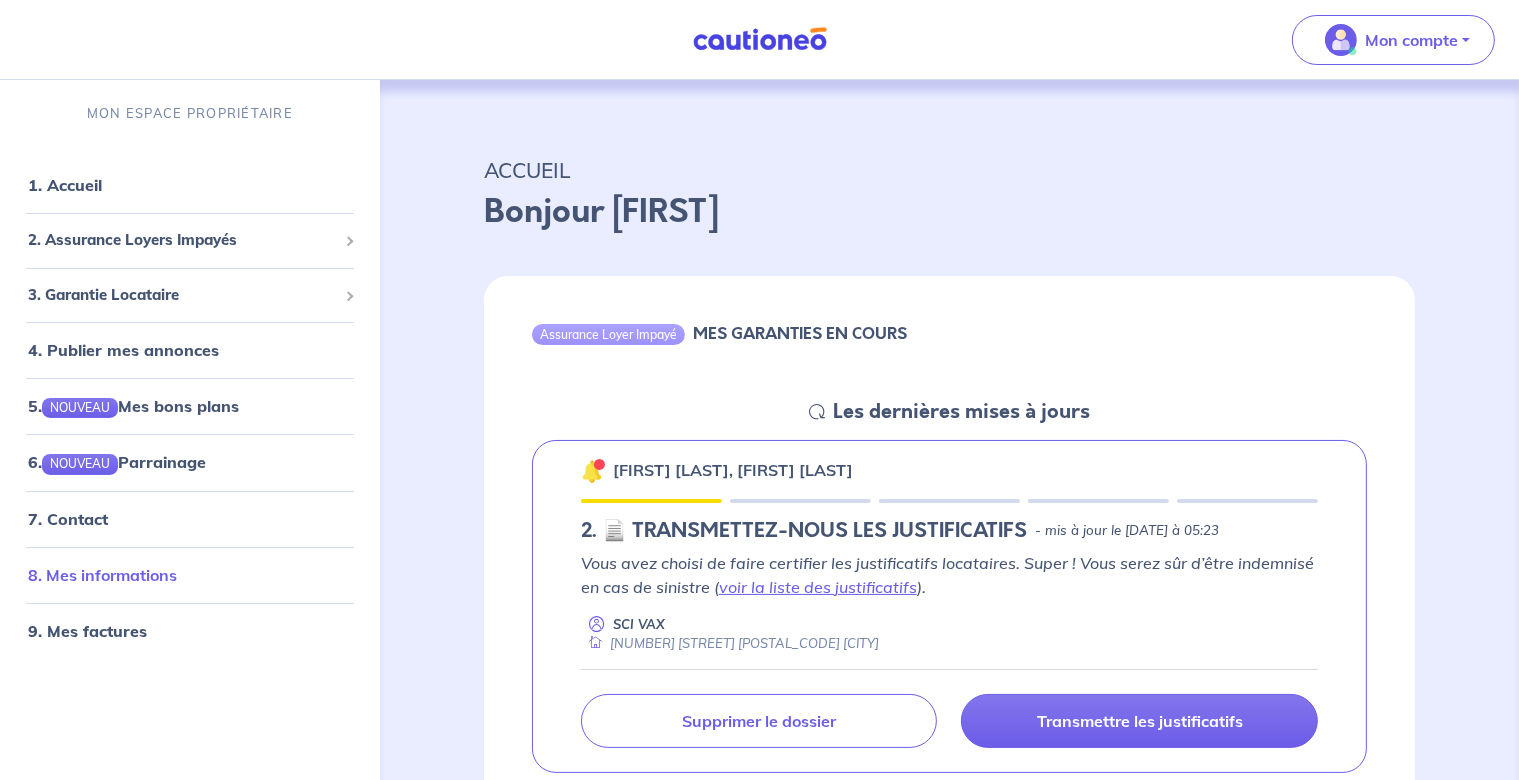 click on "8. Mes informations" at bounding box center [102, 575] 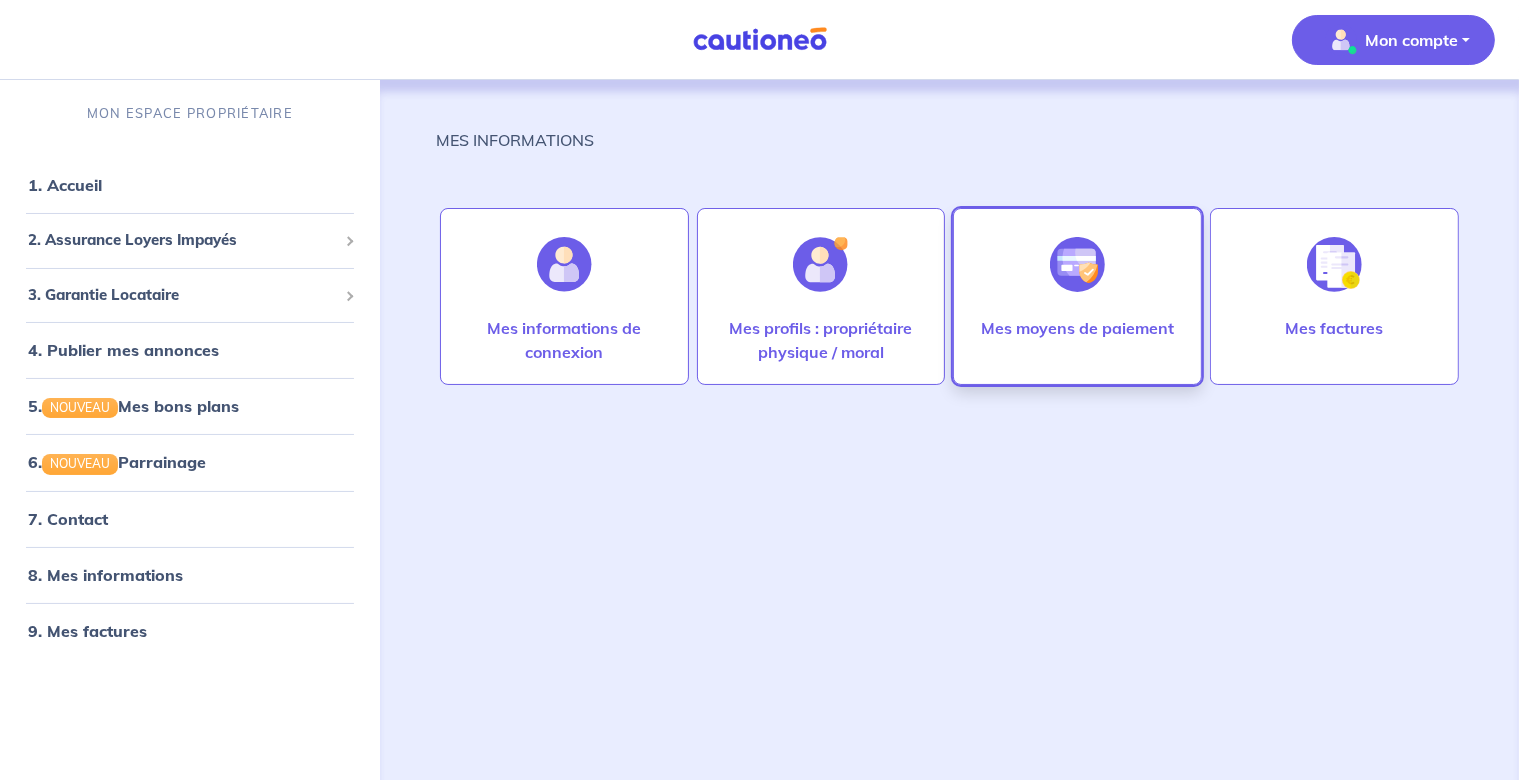 click on "Mes moyens de paiement" at bounding box center (1077, 348) 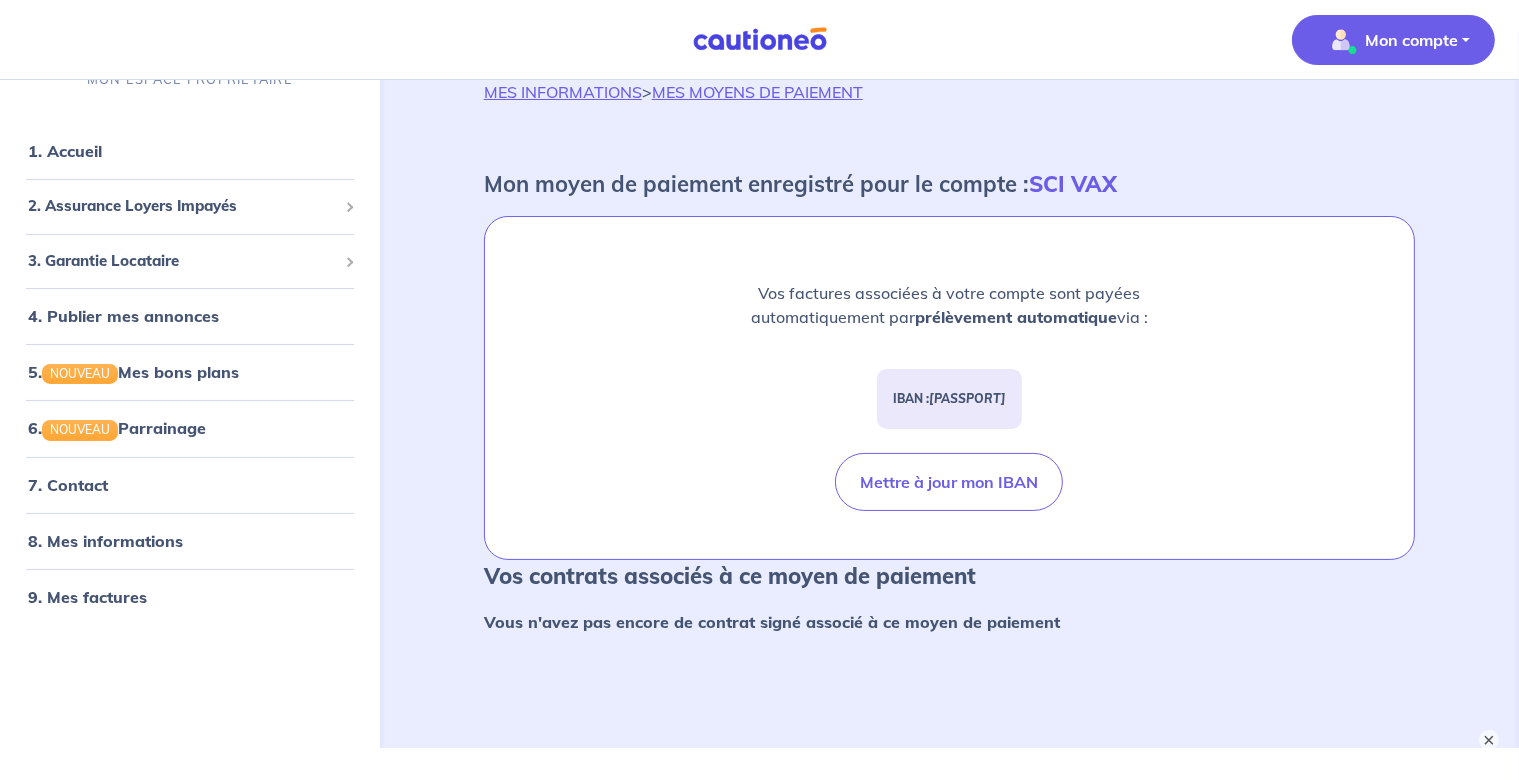 scroll, scrollTop: 0, scrollLeft: 0, axis: both 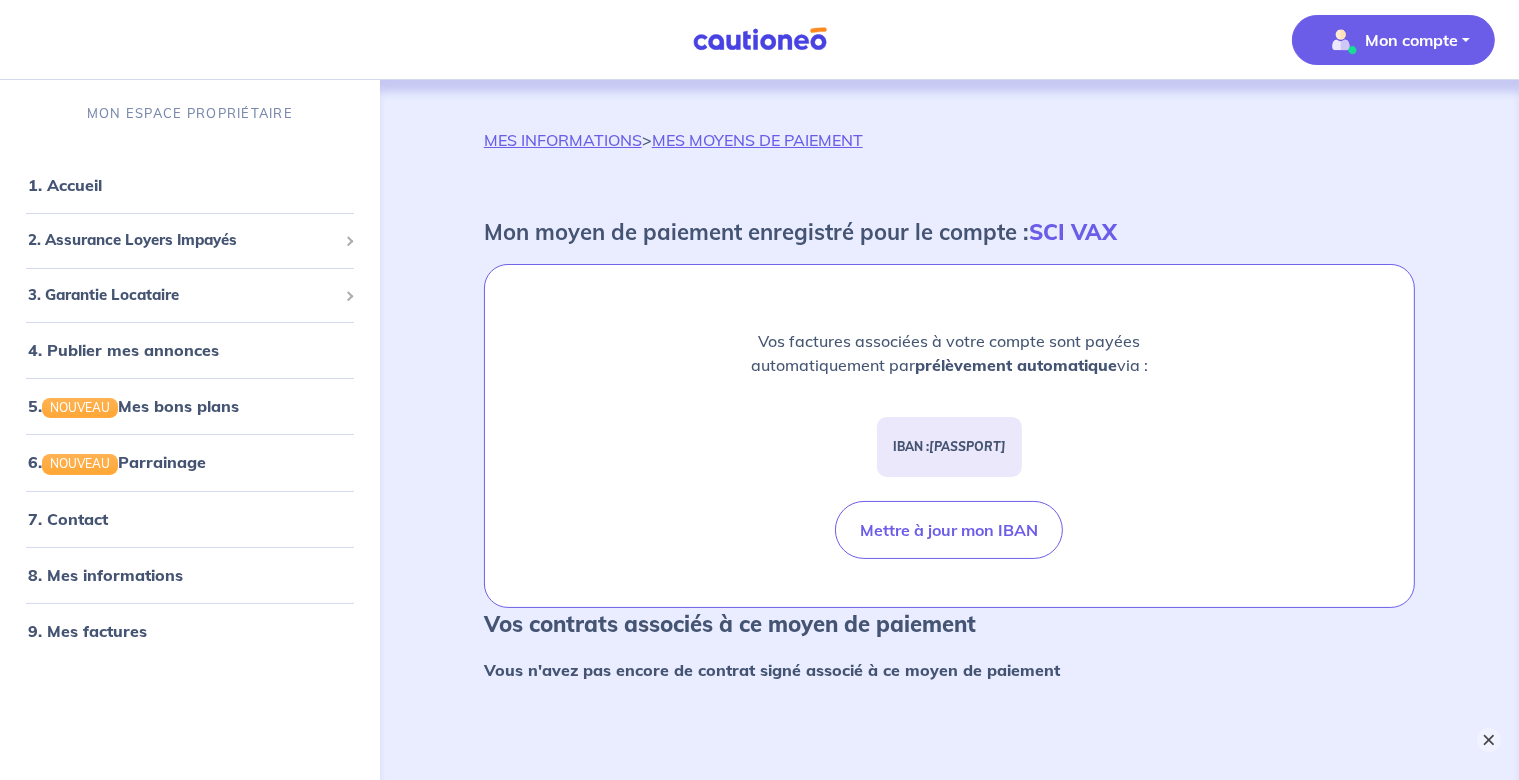 click on "×" at bounding box center (1489, 740) 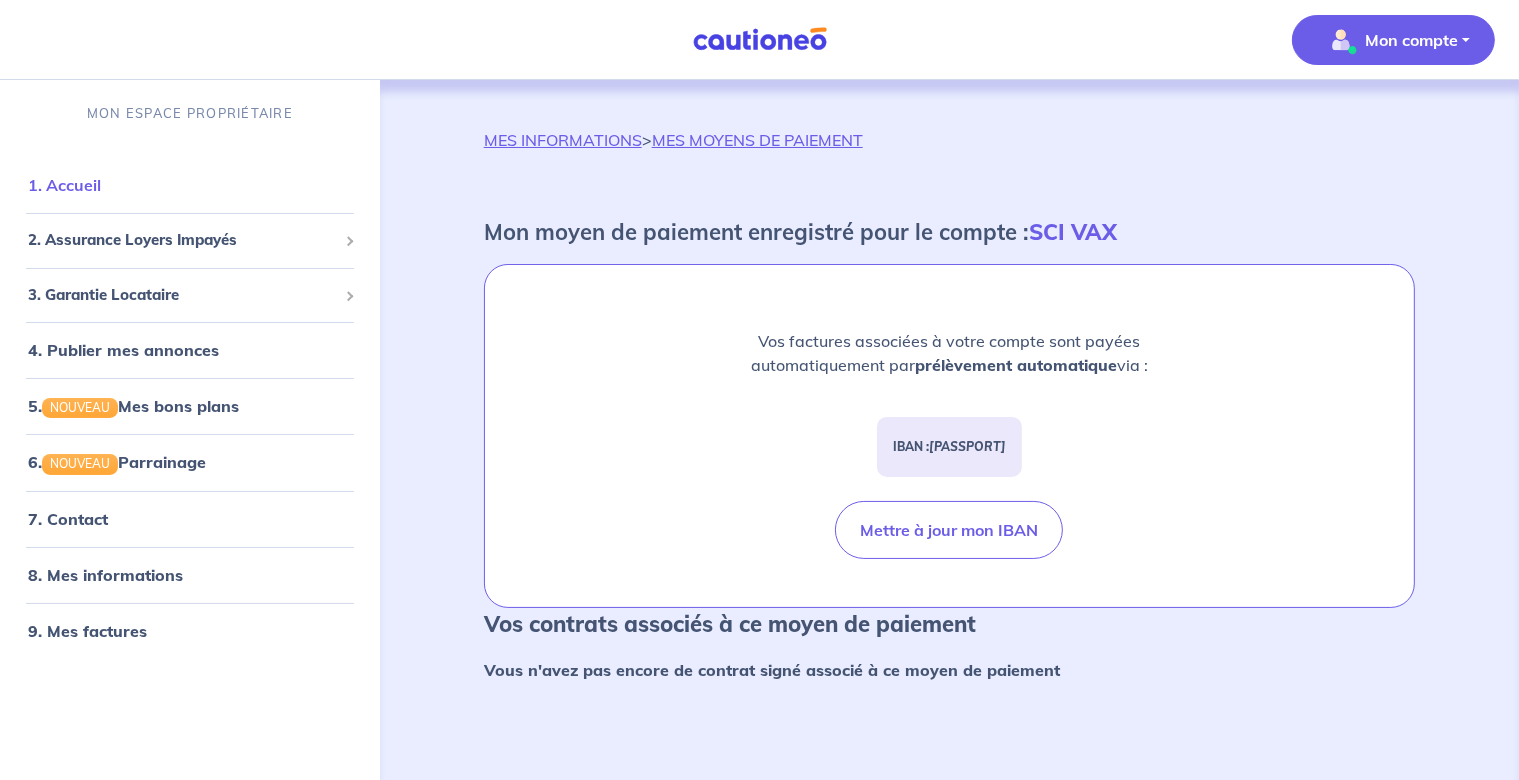 click on "1. Accueil" at bounding box center (64, 185) 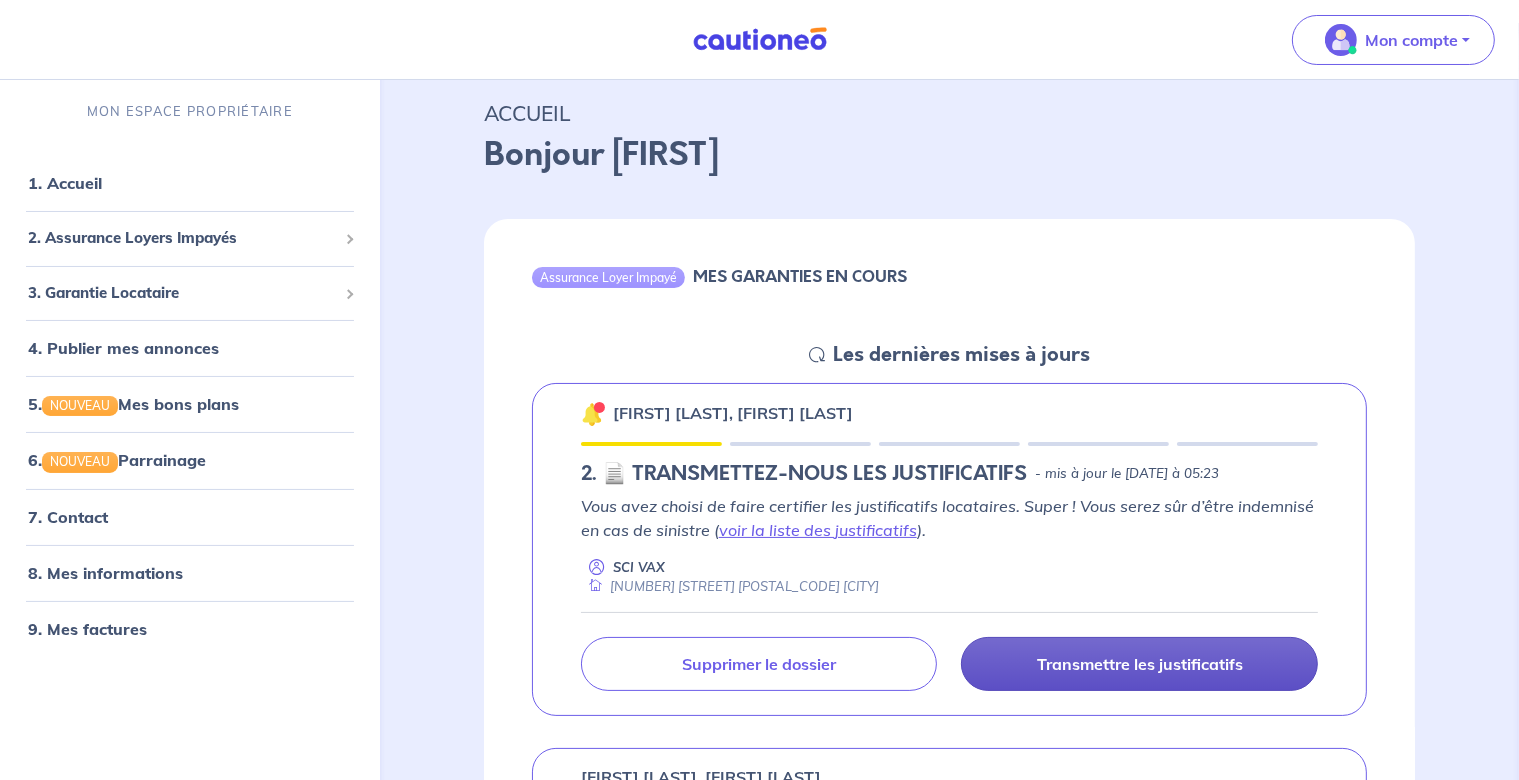 scroll, scrollTop: 140, scrollLeft: 0, axis: vertical 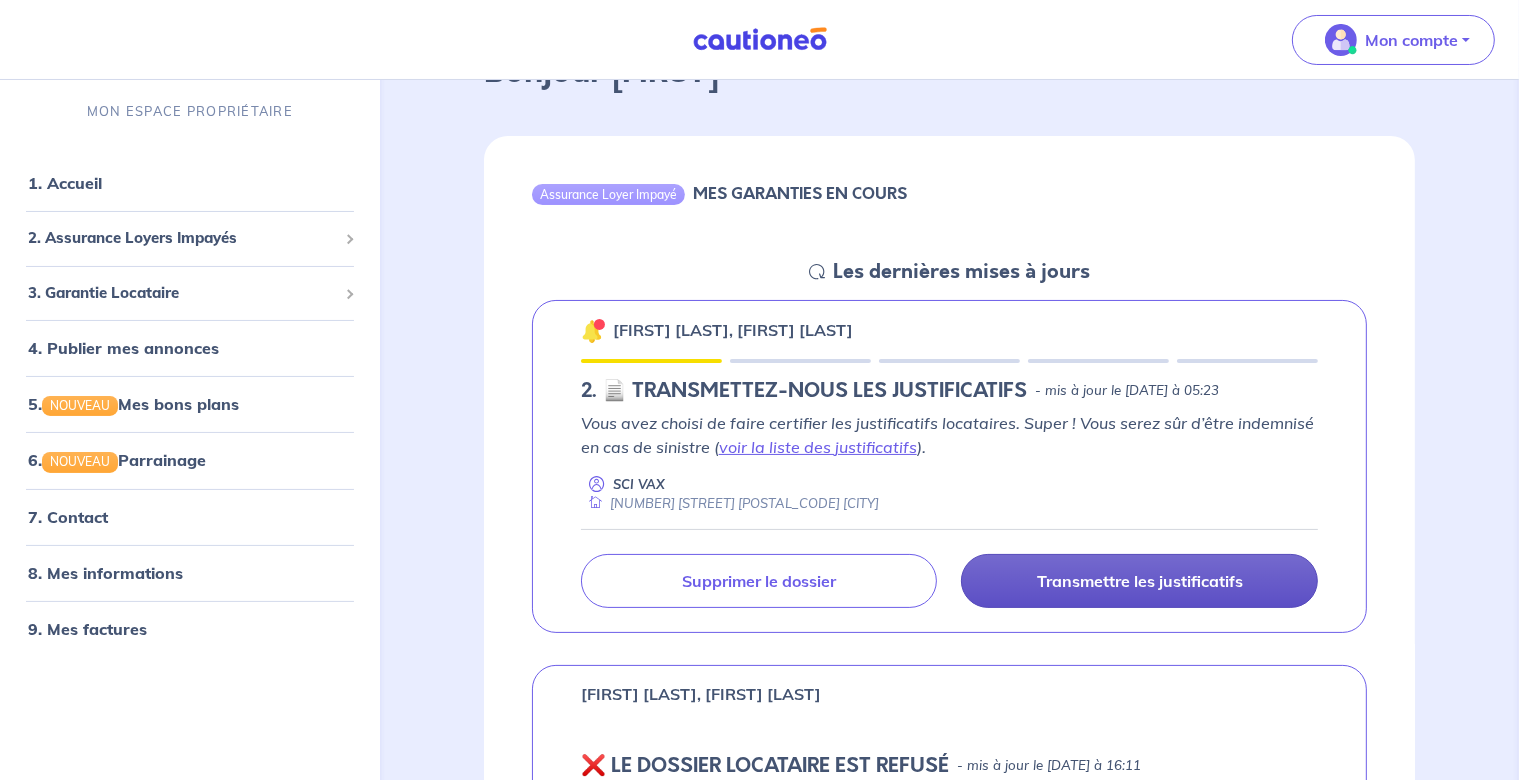click on "Transmettre les justificatifs" at bounding box center (1139, 581) 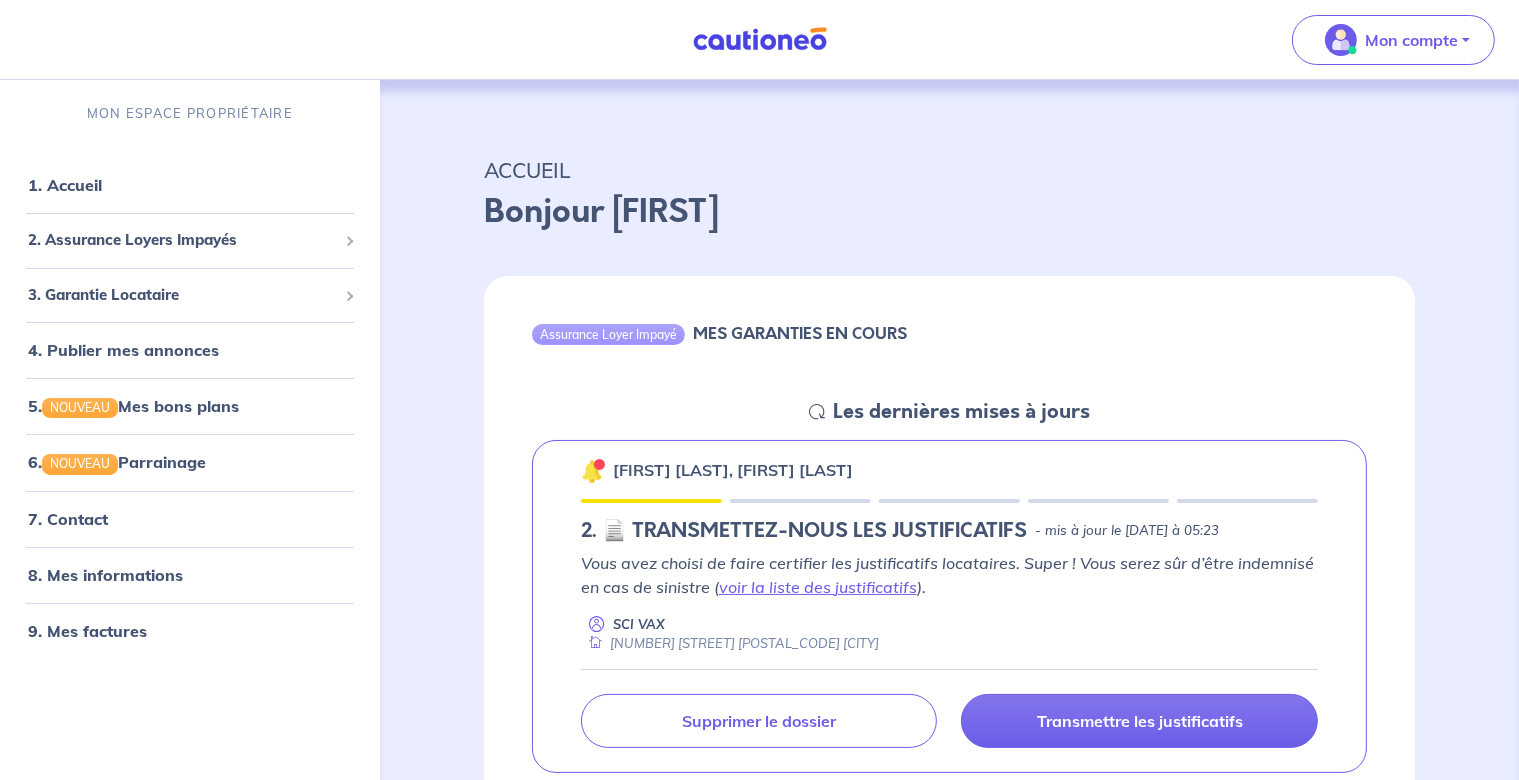 scroll, scrollTop: 281, scrollLeft: 0, axis: vertical 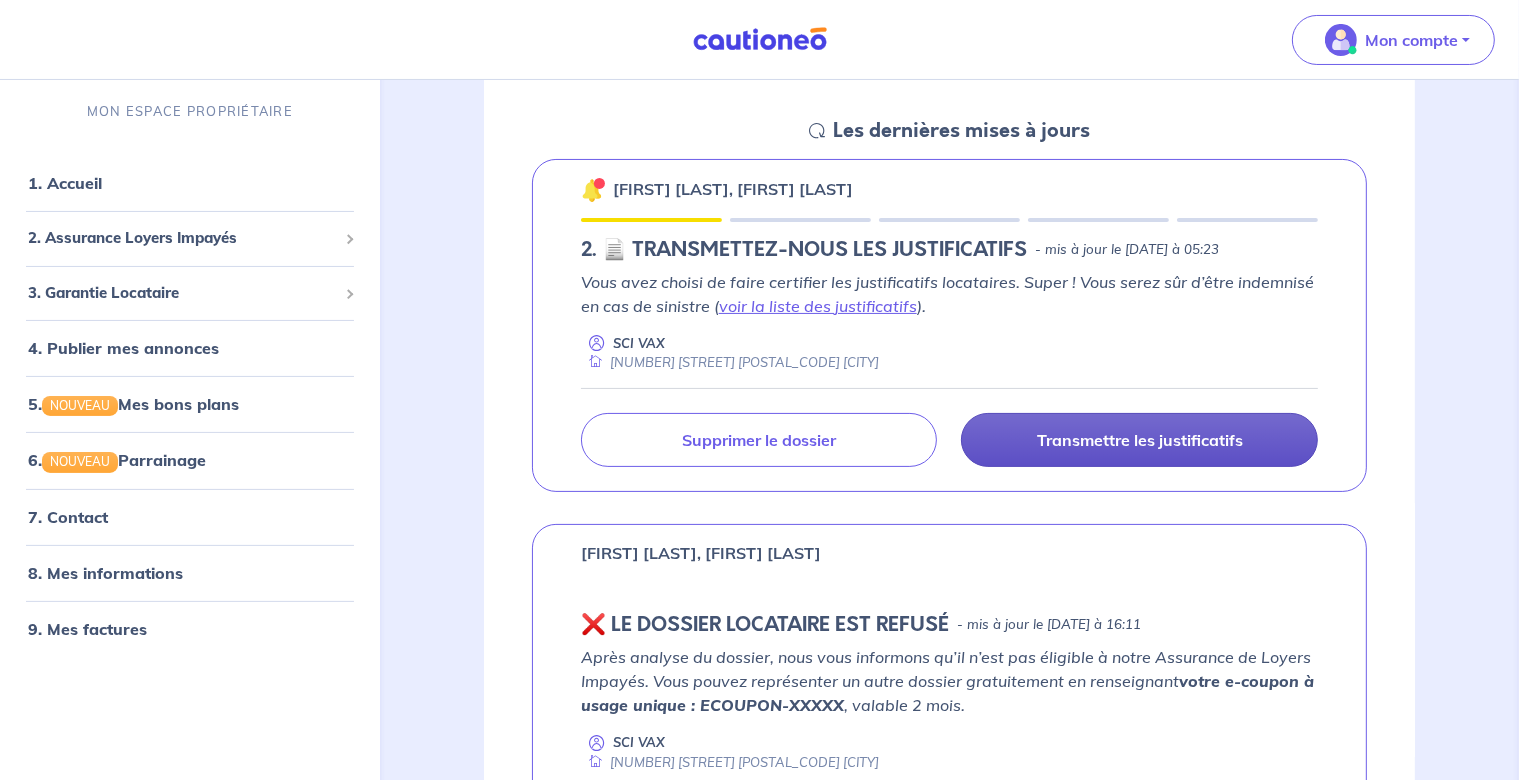 click on "Transmettre les justificatifs" at bounding box center (1140, 440) 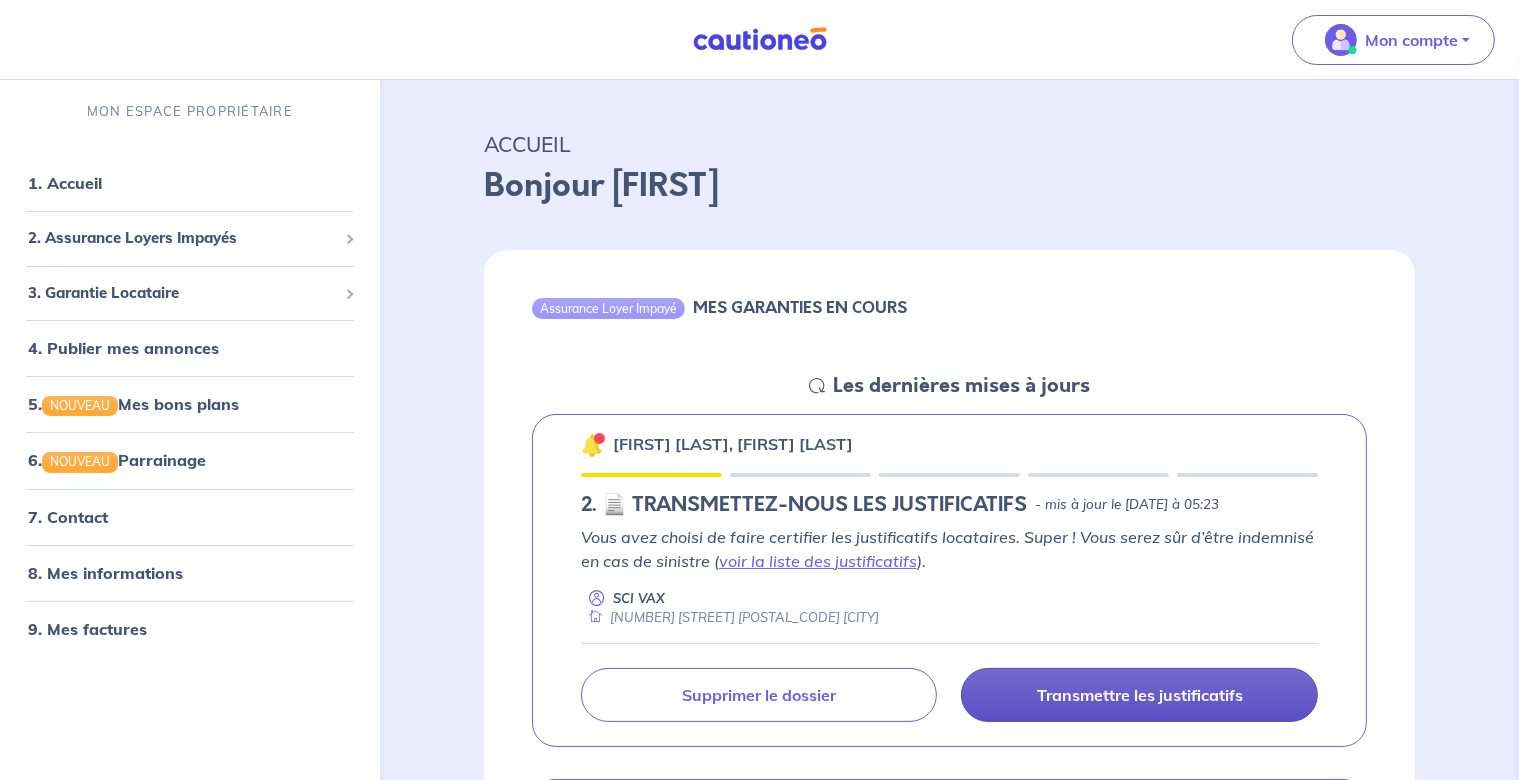 scroll, scrollTop: 0, scrollLeft: 0, axis: both 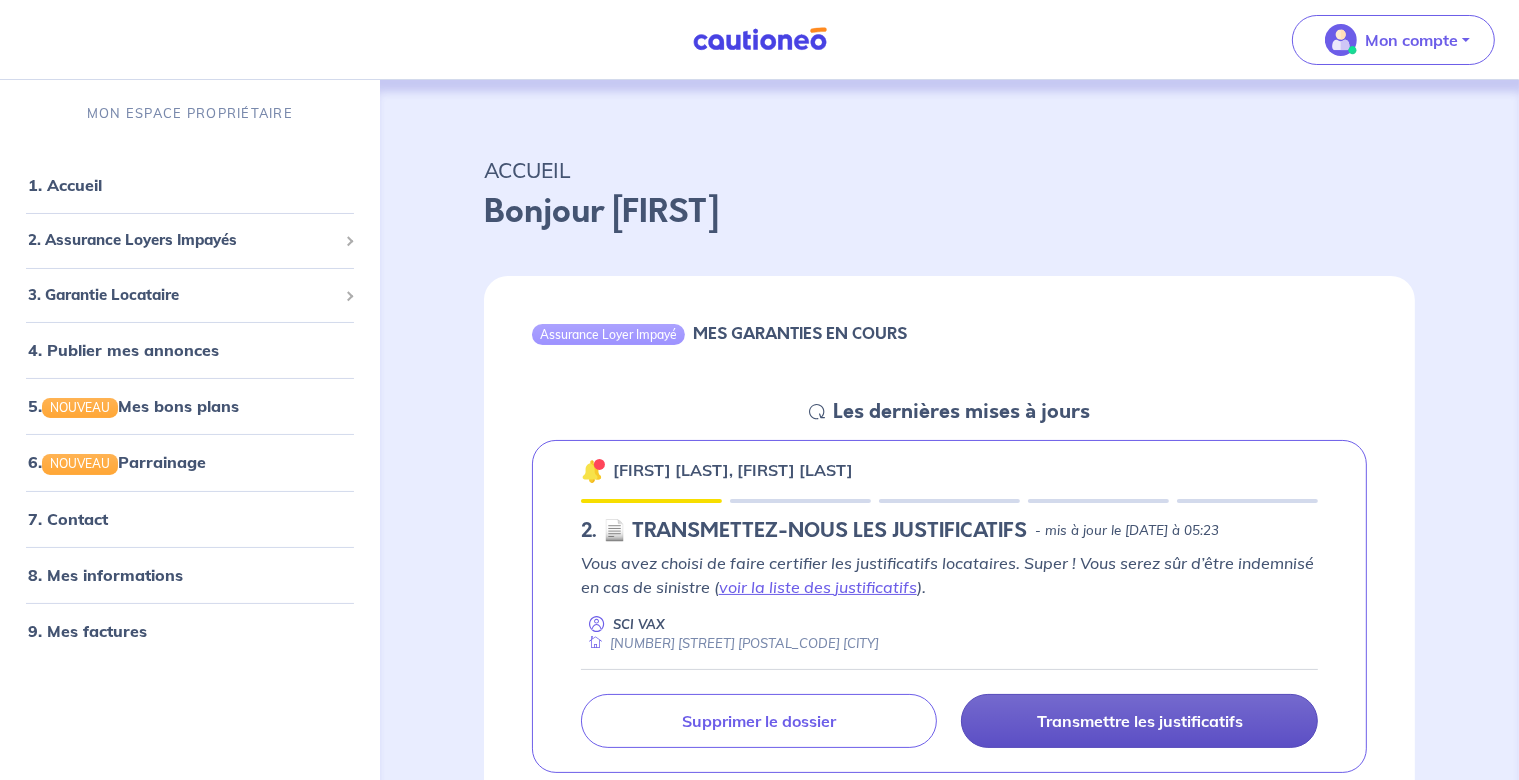 click at bounding box center (817, 412) 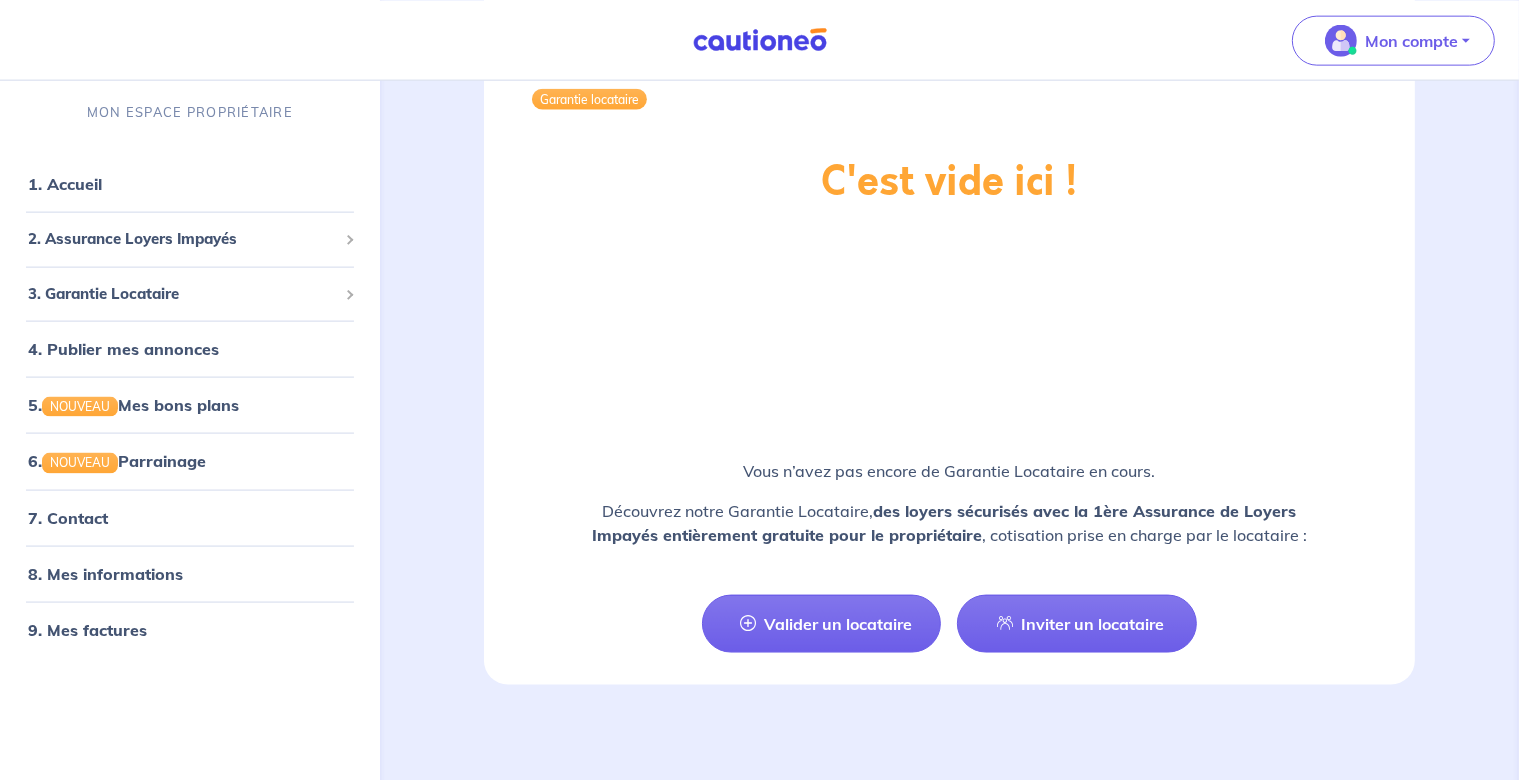 scroll, scrollTop: 2683, scrollLeft: 0, axis: vertical 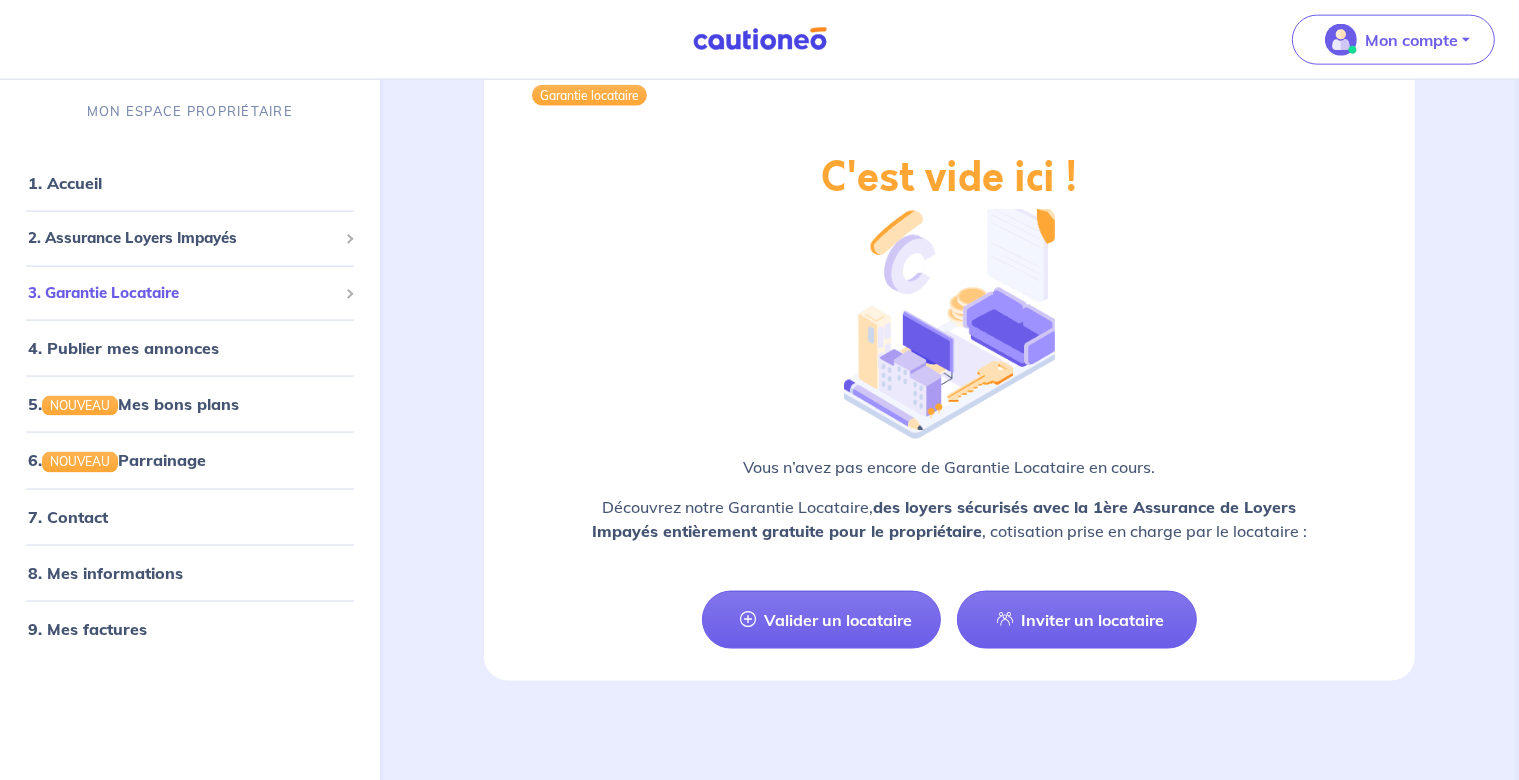 click on "3. Garantie Locataire" at bounding box center [182, 293] 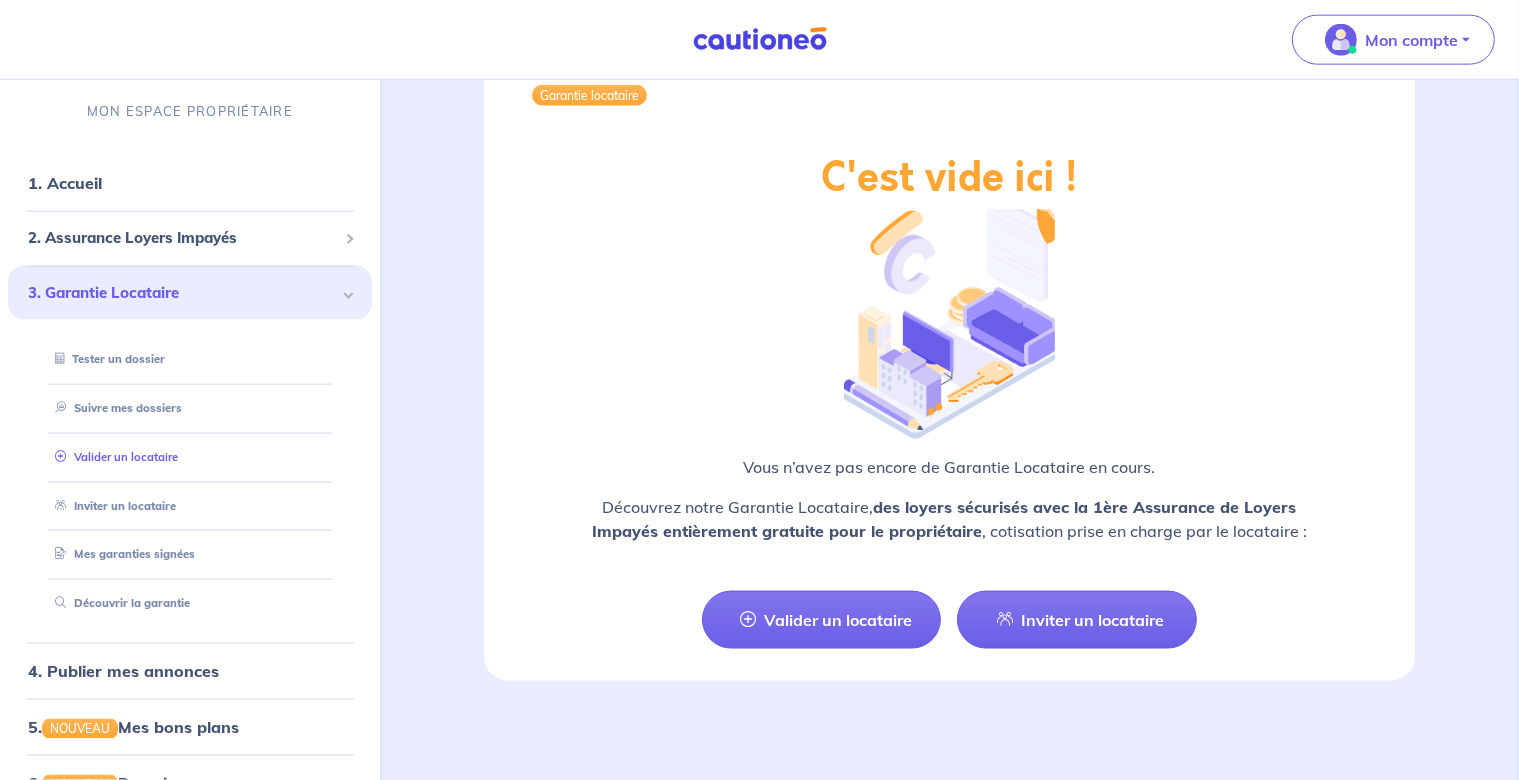 click on "Valider un locataire" at bounding box center (112, 457) 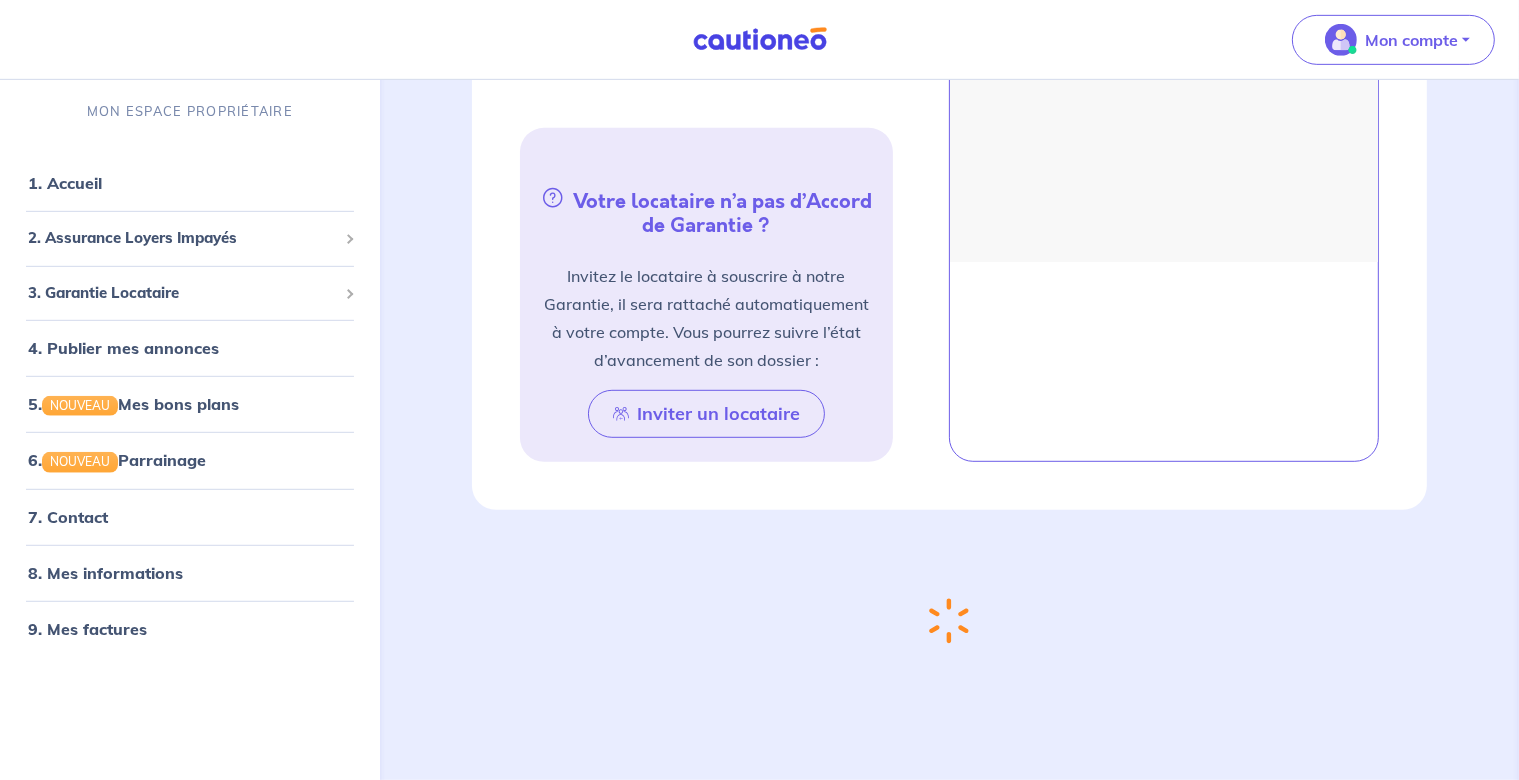 scroll, scrollTop: 552, scrollLeft: 0, axis: vertical 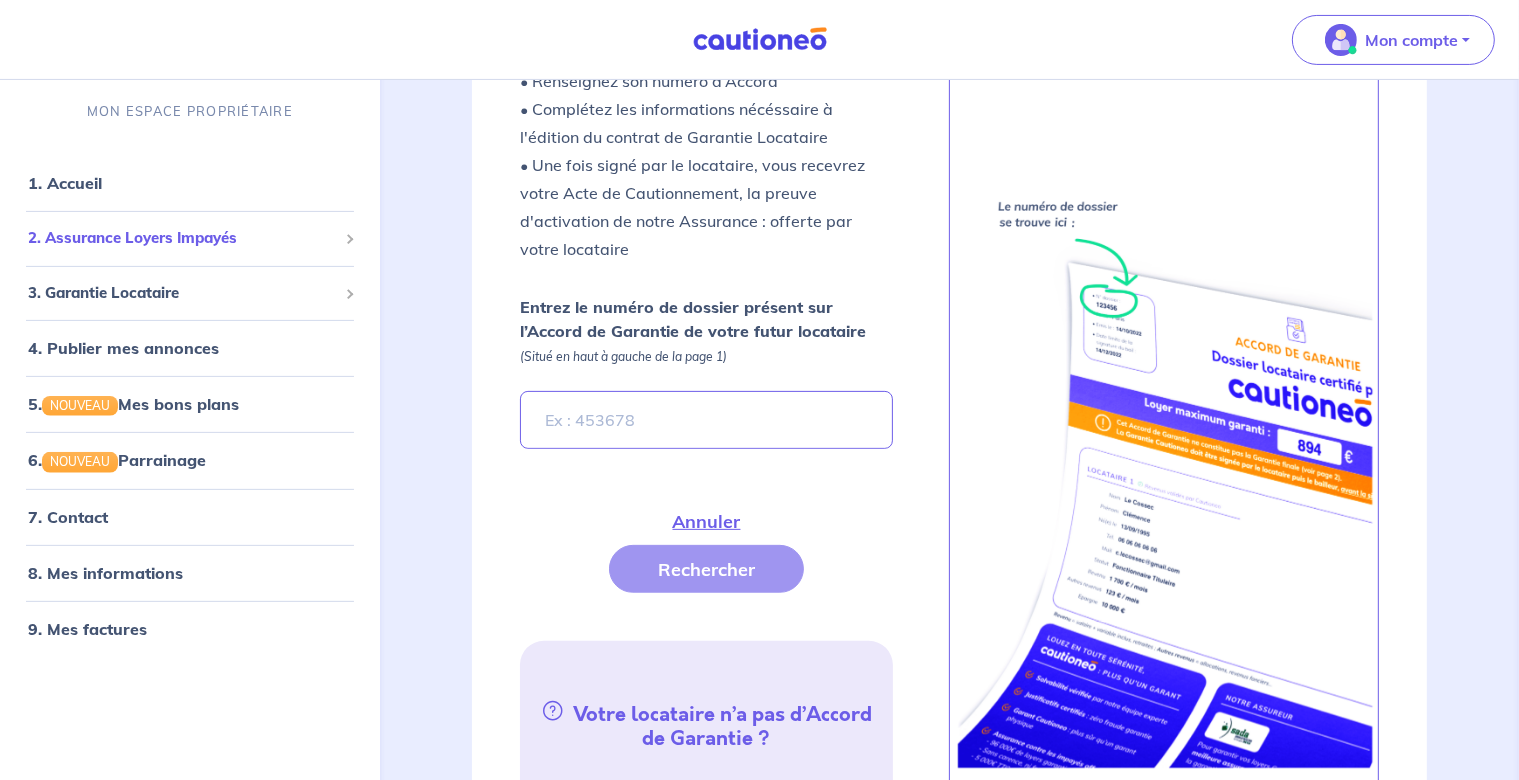 click on "2. Assurance Loyers Impayés" at bounding box center [182, 238] 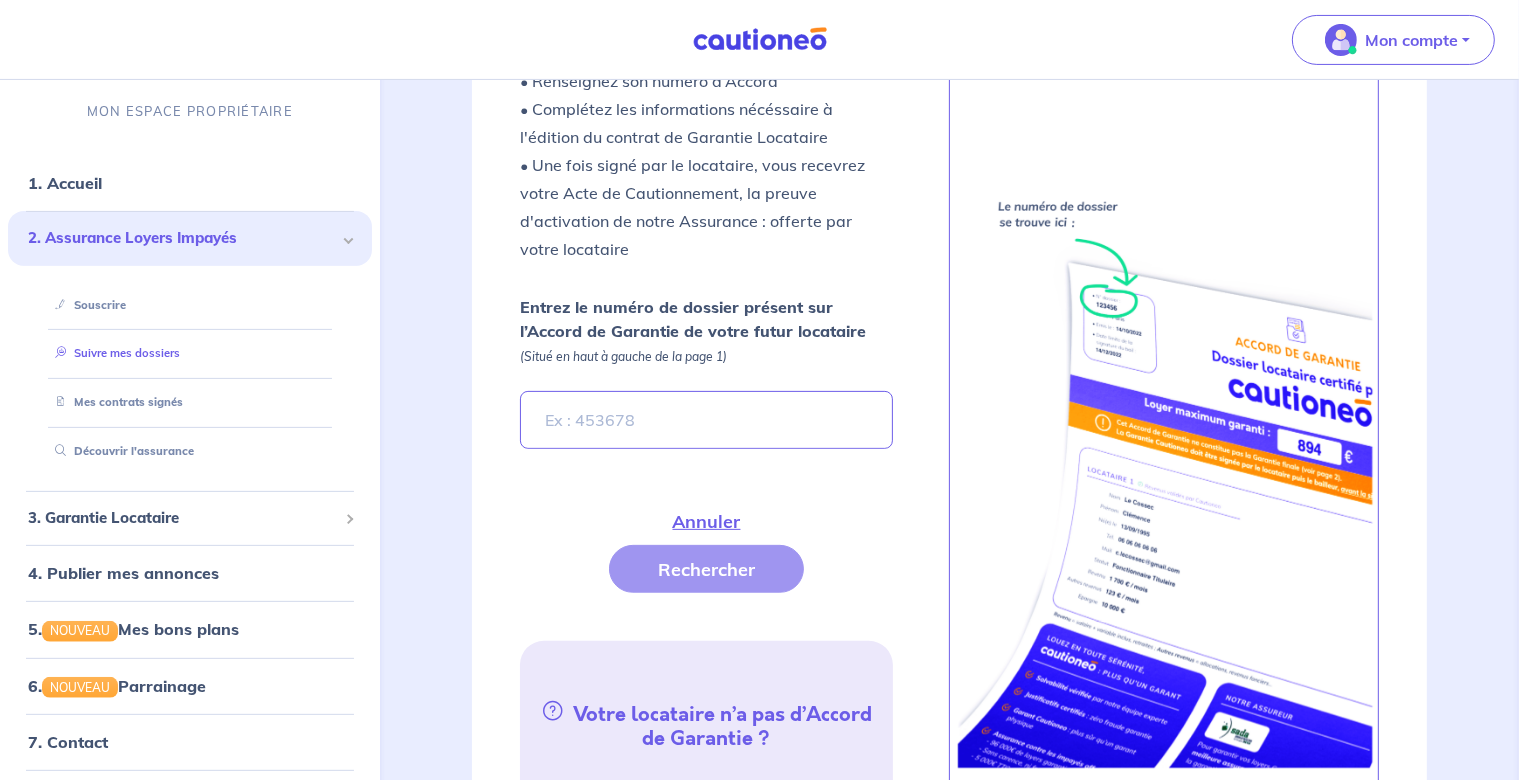 click on "Suivre mes dossiers" at bounding box center (113, 353) 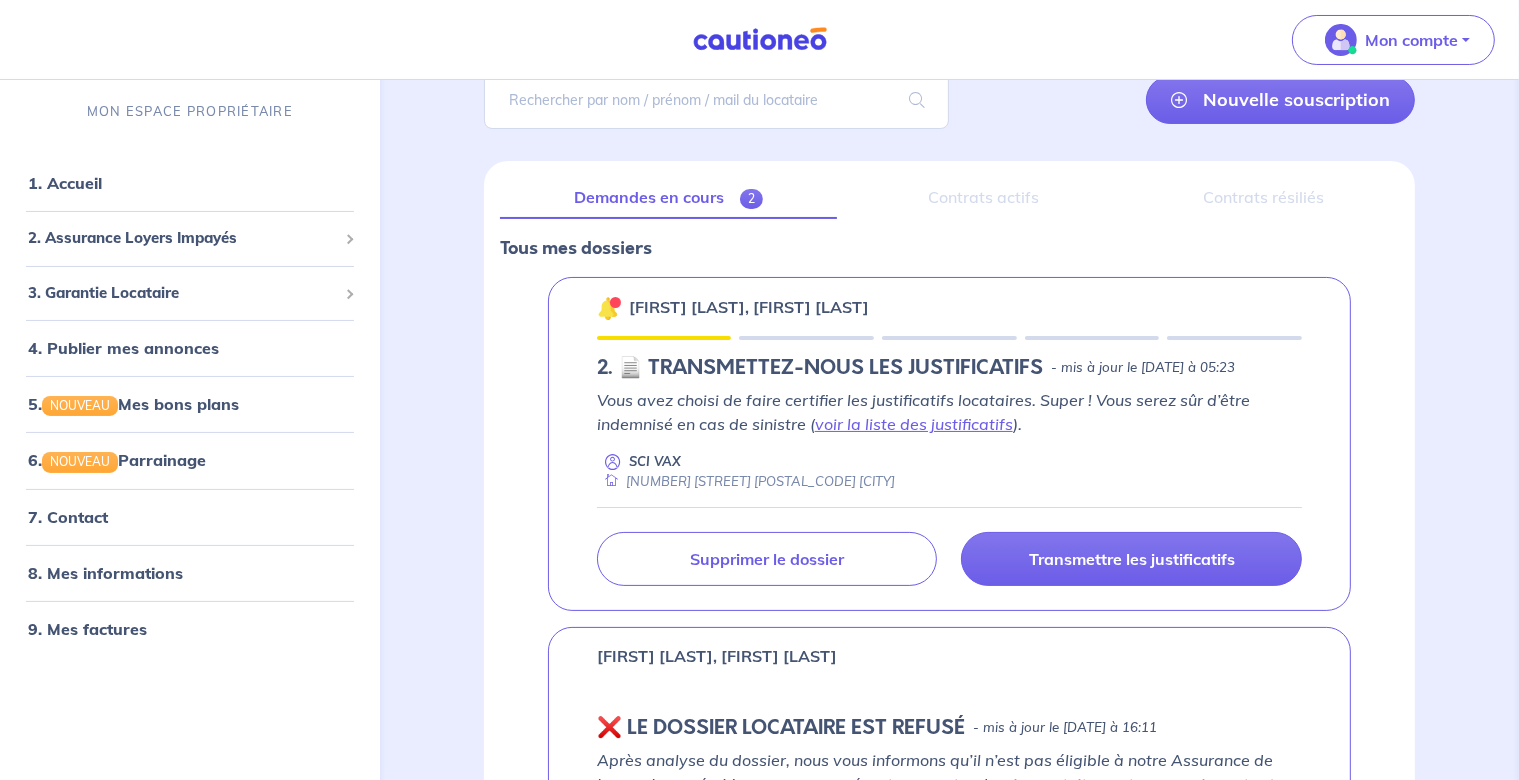 scroll, scrollTop: 220, scrollLeft: 0, axis: vertical 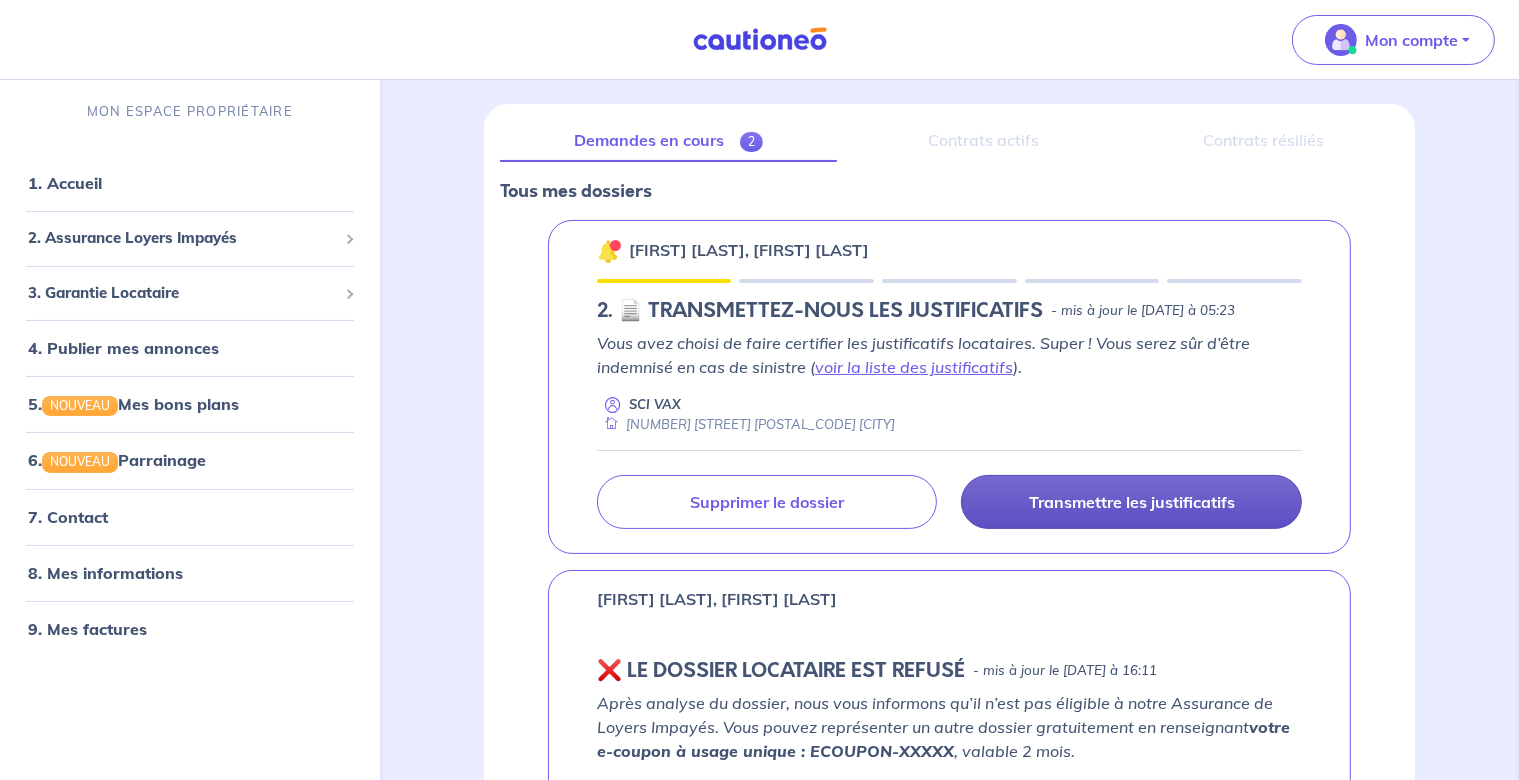click on "Transmettre les justificatifs" at bounding box center (1131, 502) 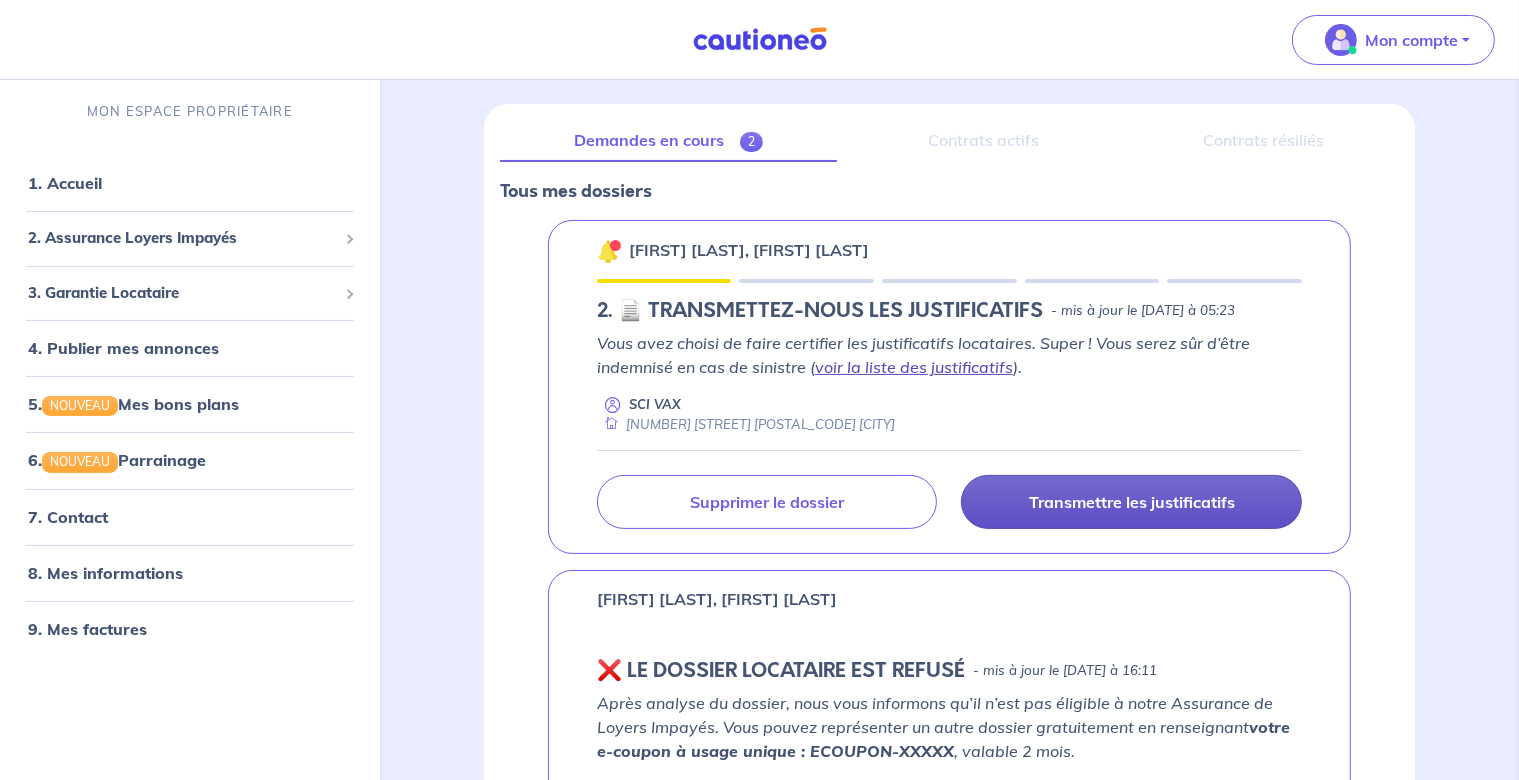 click on "voir la liste des justificatifs" at bounding box center [914, 367] 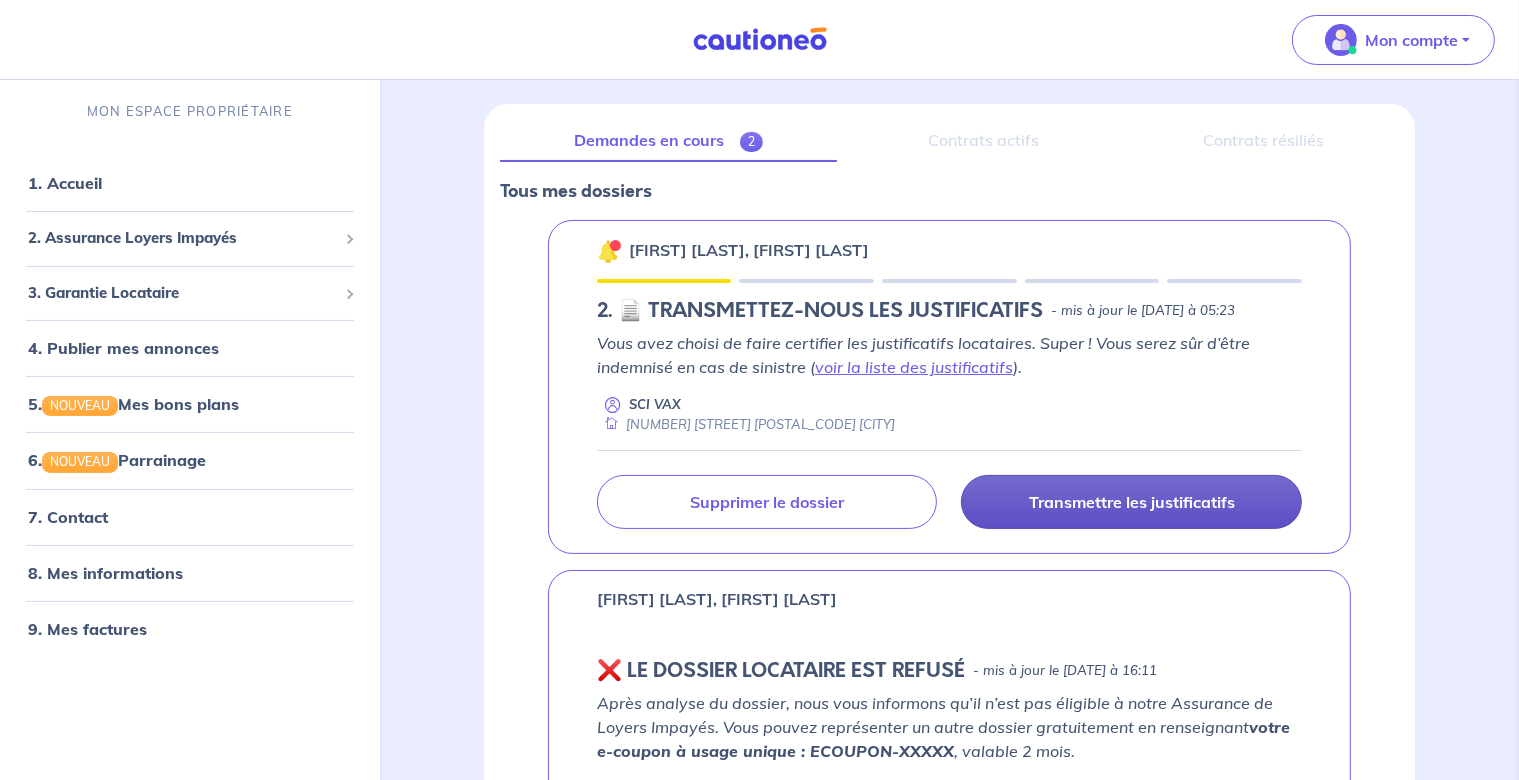click on "Transmettre les justificatifs" at bounding box center (1132, 502) 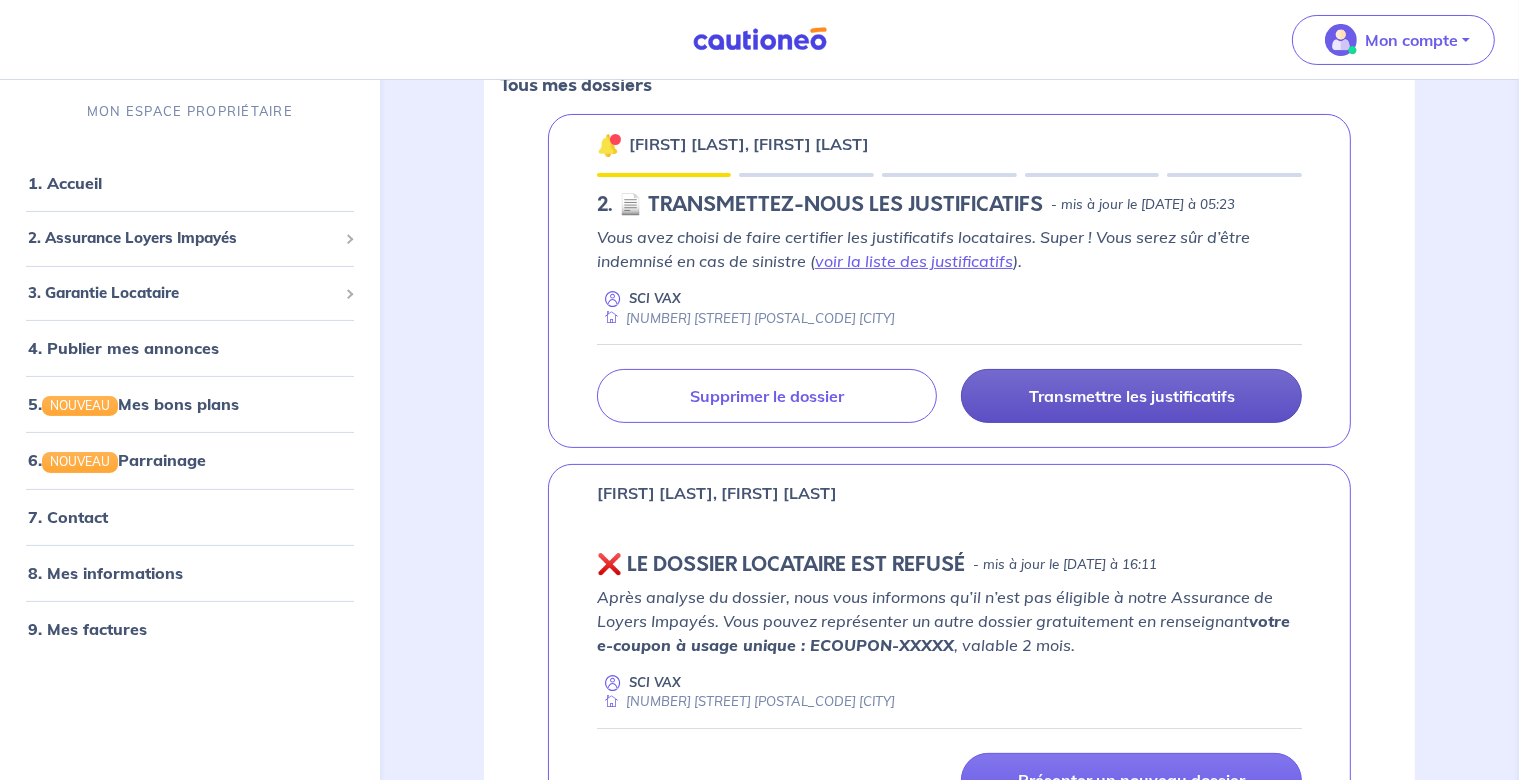 scroll, scrollTop: 220, scrollLeft: 0, axis: vertical 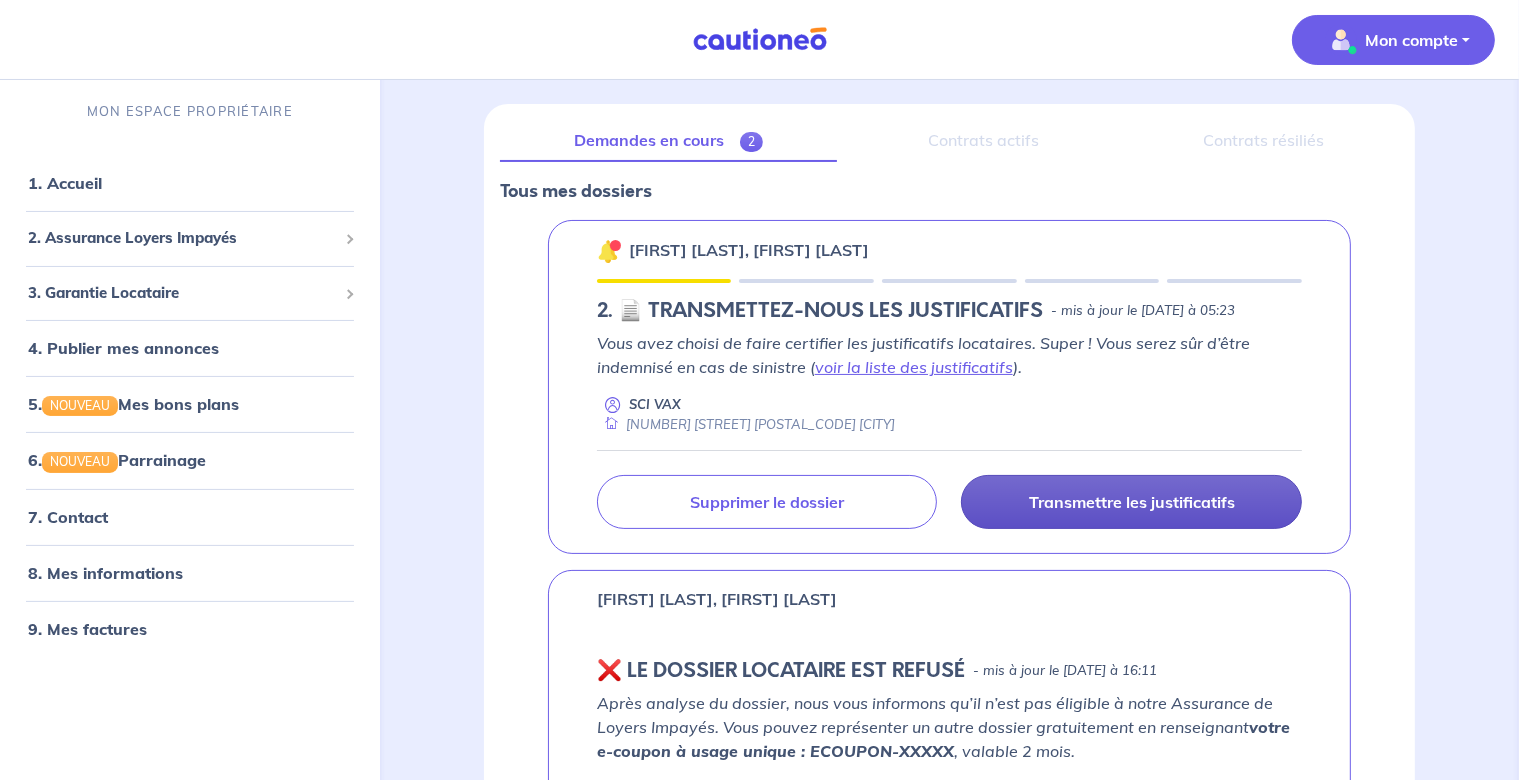 click on "Mon compte" at bounding box center (1387, 40) 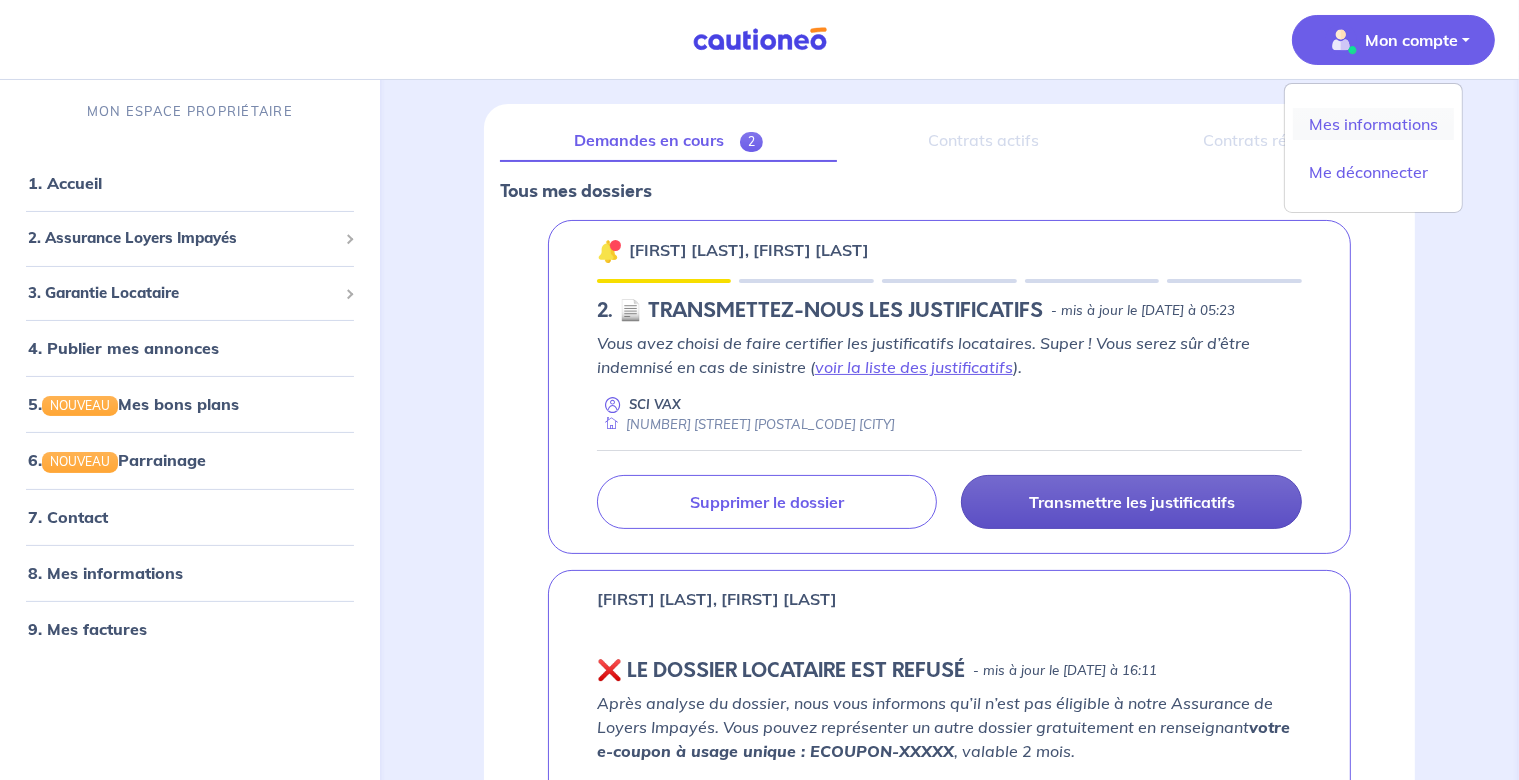 click on "Mes informations" at bounding box center [1373, 124] 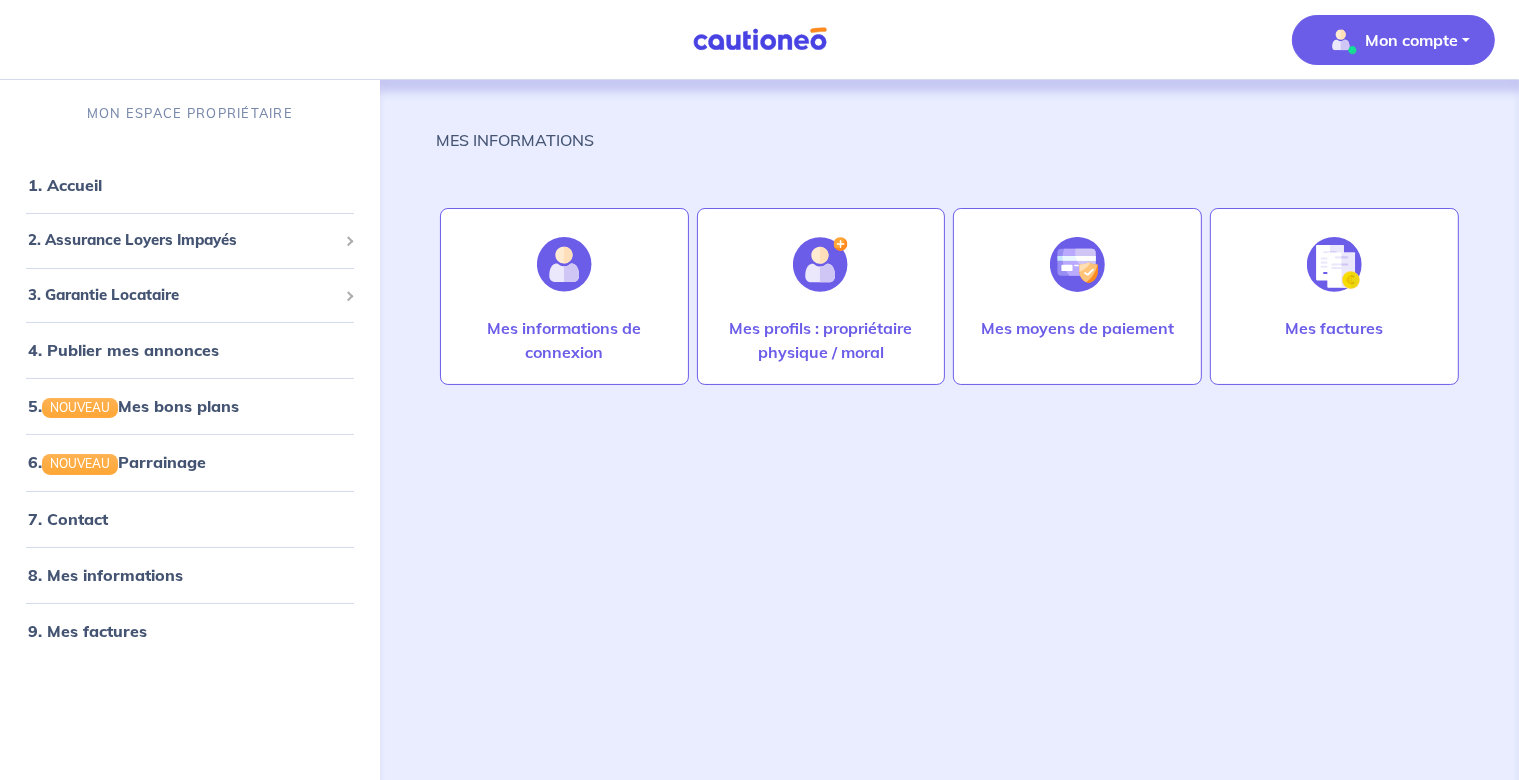 scroll, scrollTop: 0, scrollLeft: 0, axis: both 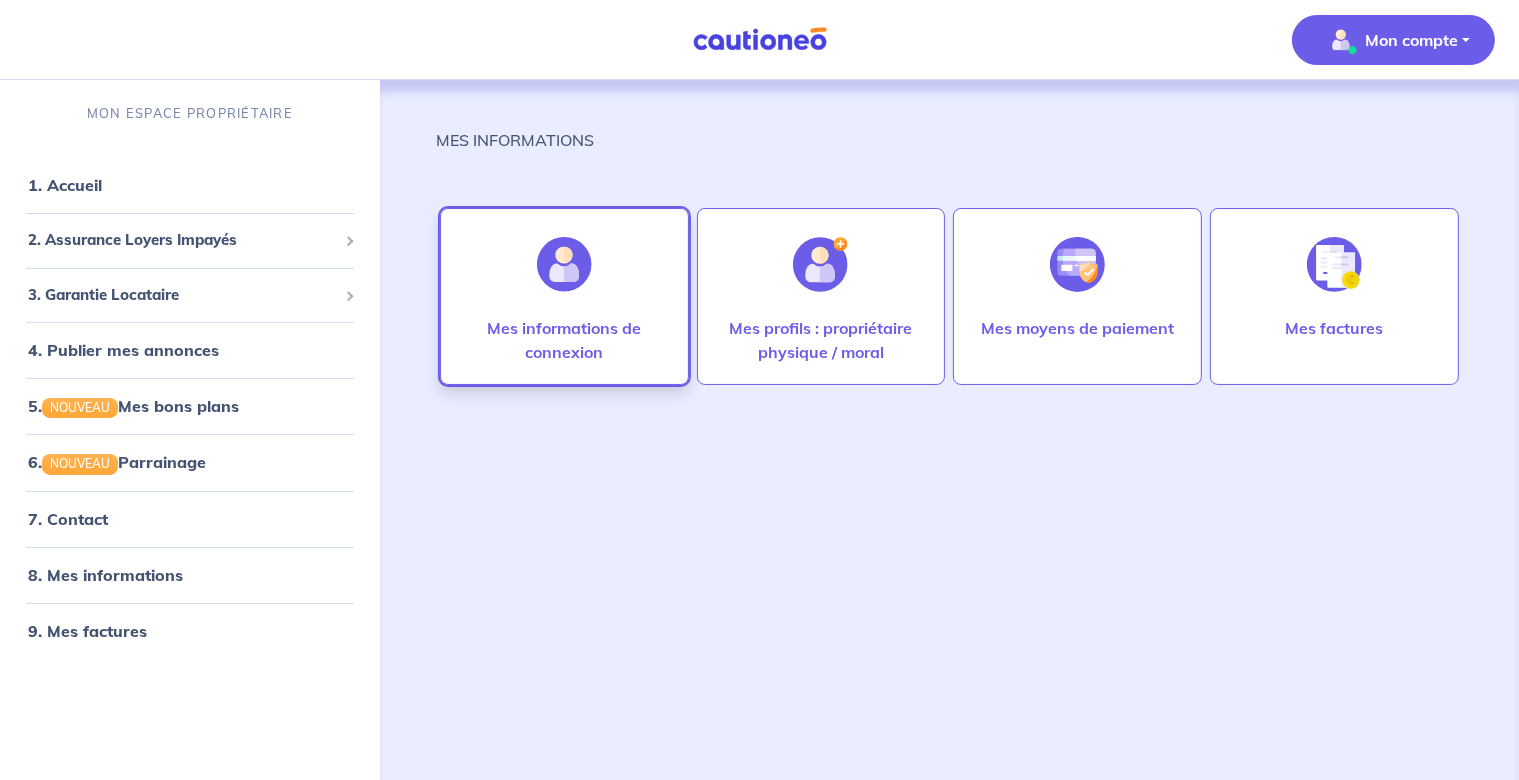 click at bounding box center (564, 264) 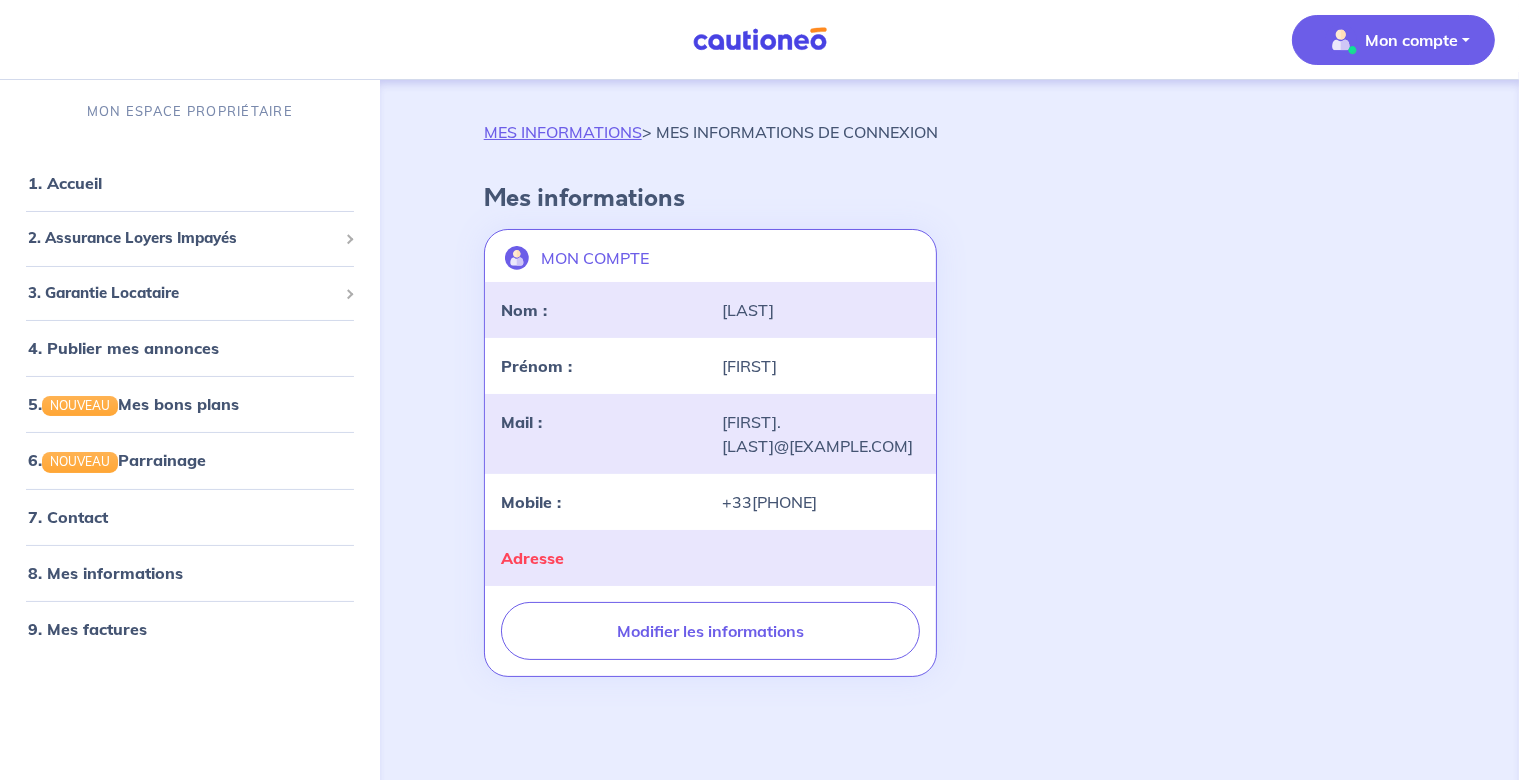 scroll, scrollTop: 0, scrollLeft: 0, axis: both 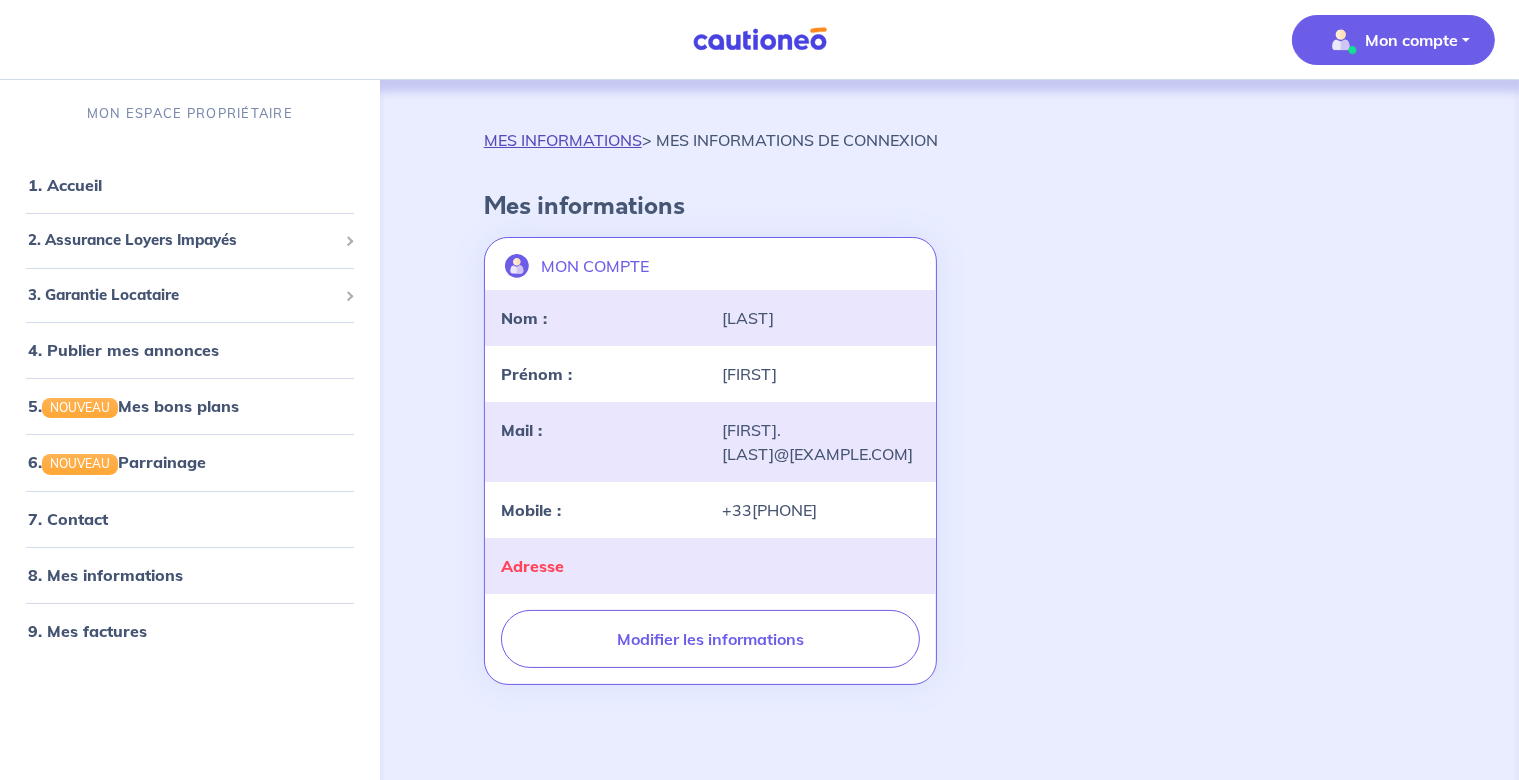 click on "MES INFORMATIONS" at bounding box center [563, 140] 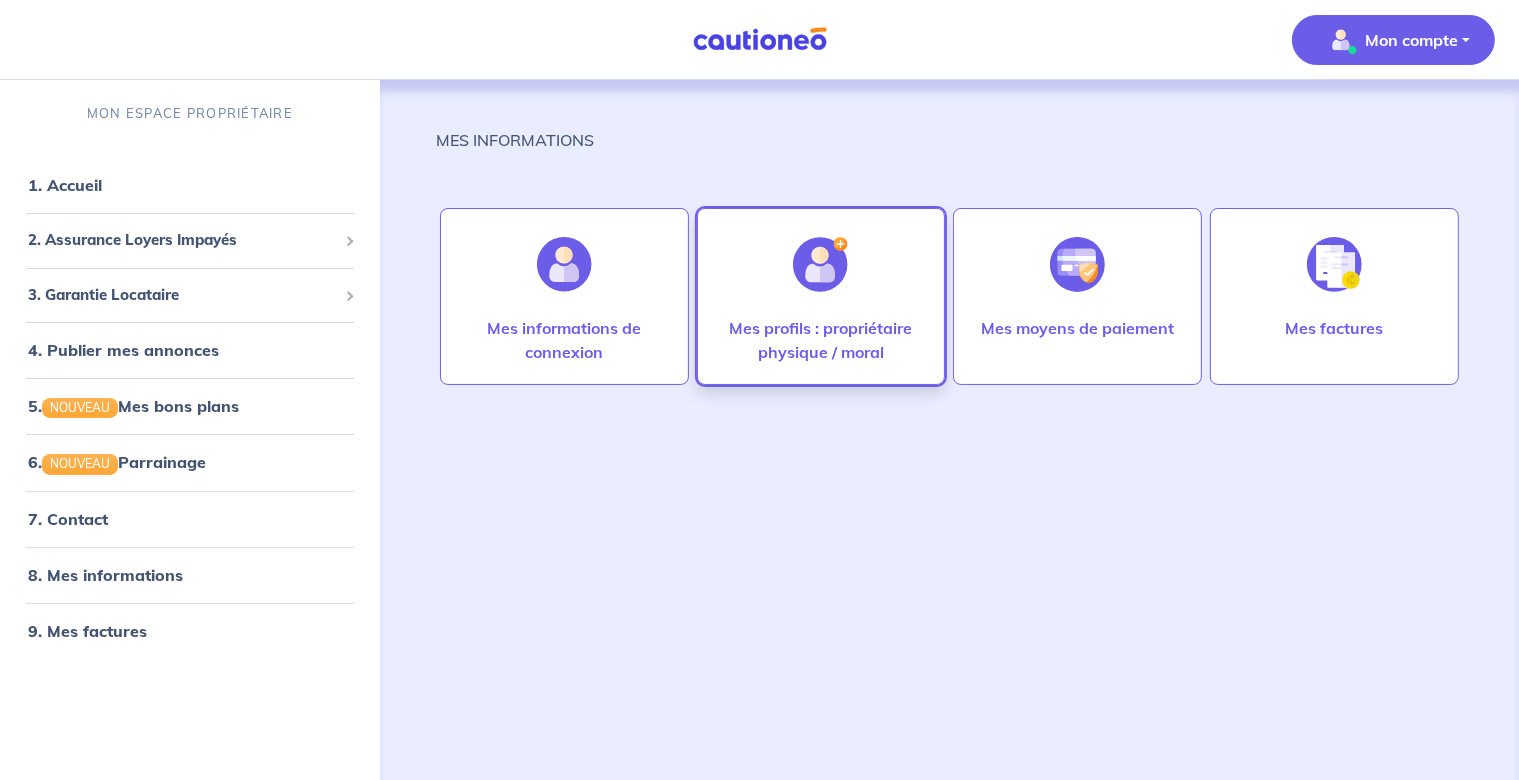click on "Mes profils : propriétaire physique / moral" at bounding box center (821, 296) 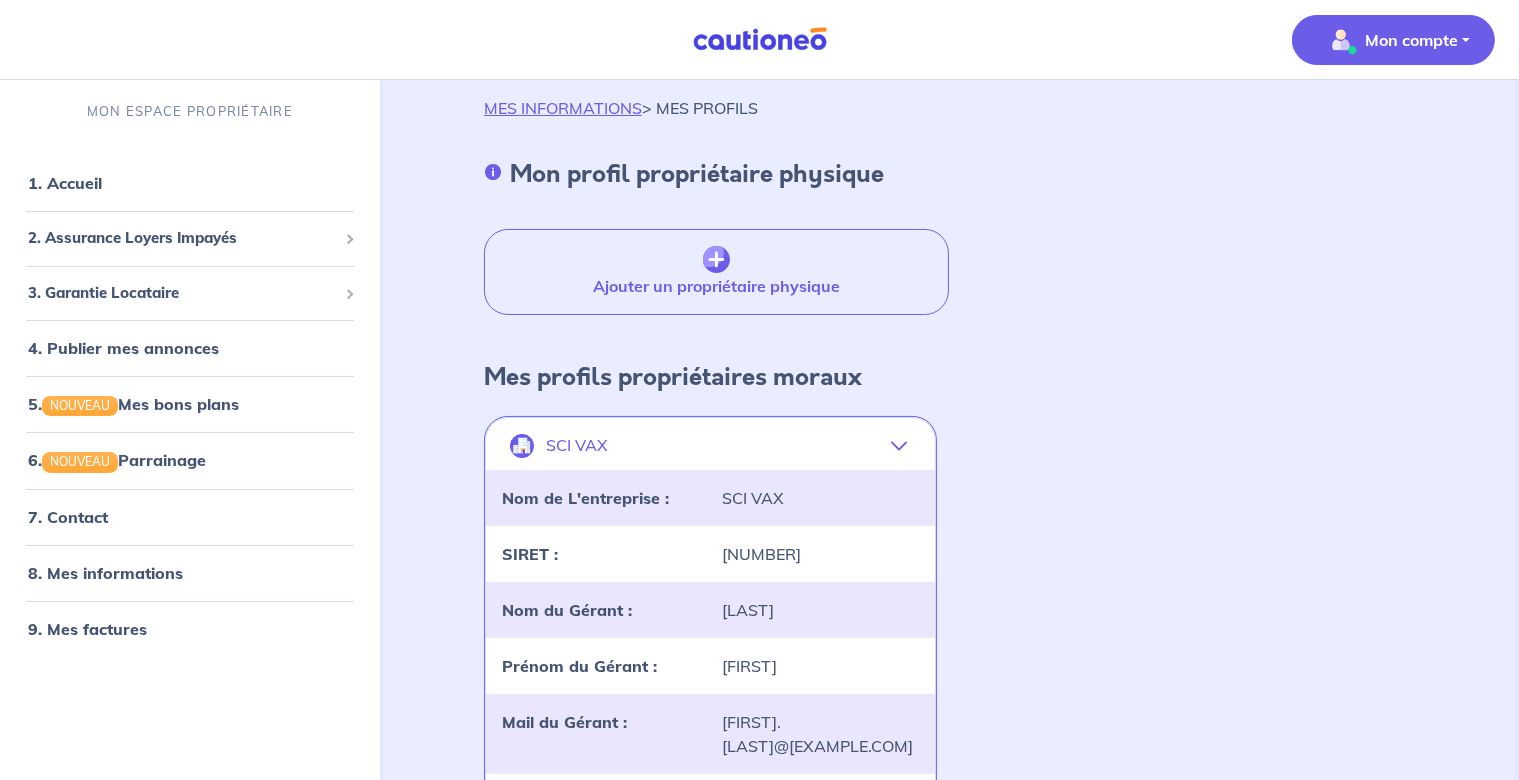 scroll, scrollTop: 0, scrollLeft: 0, axis: both 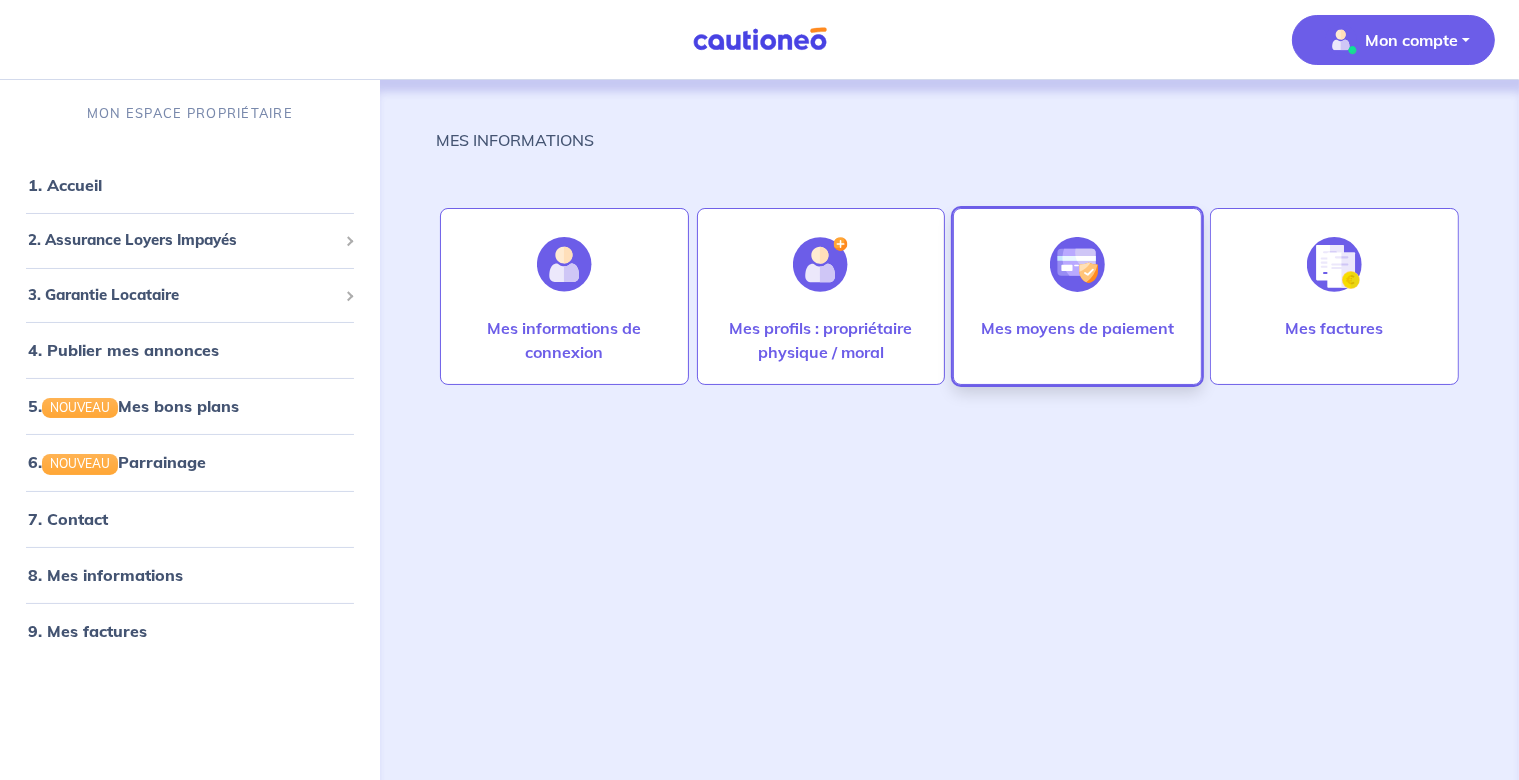 click at bounding box center (1077, 264) 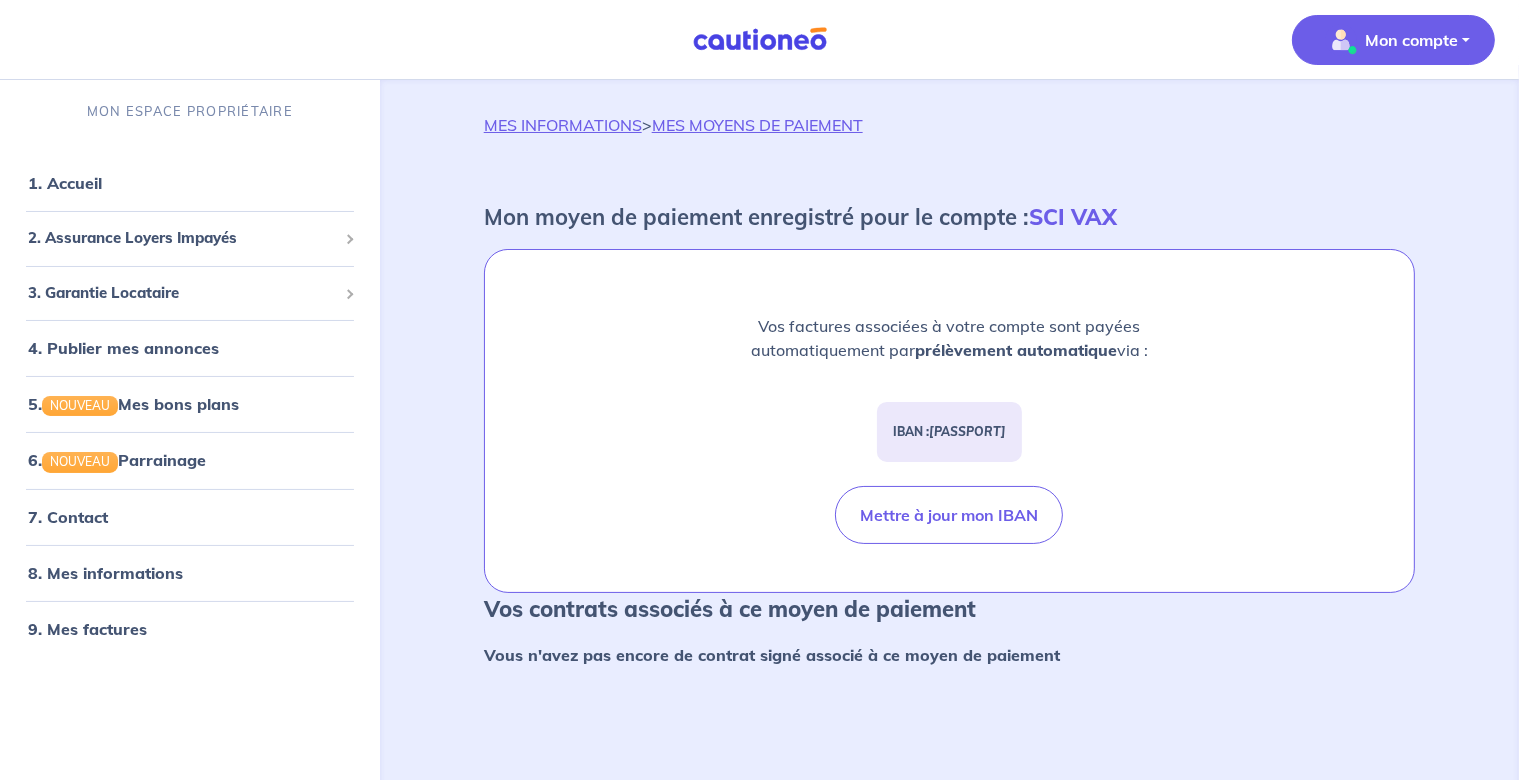 scroll, scrollTop: 0, scrollLeft: 0, axis: both 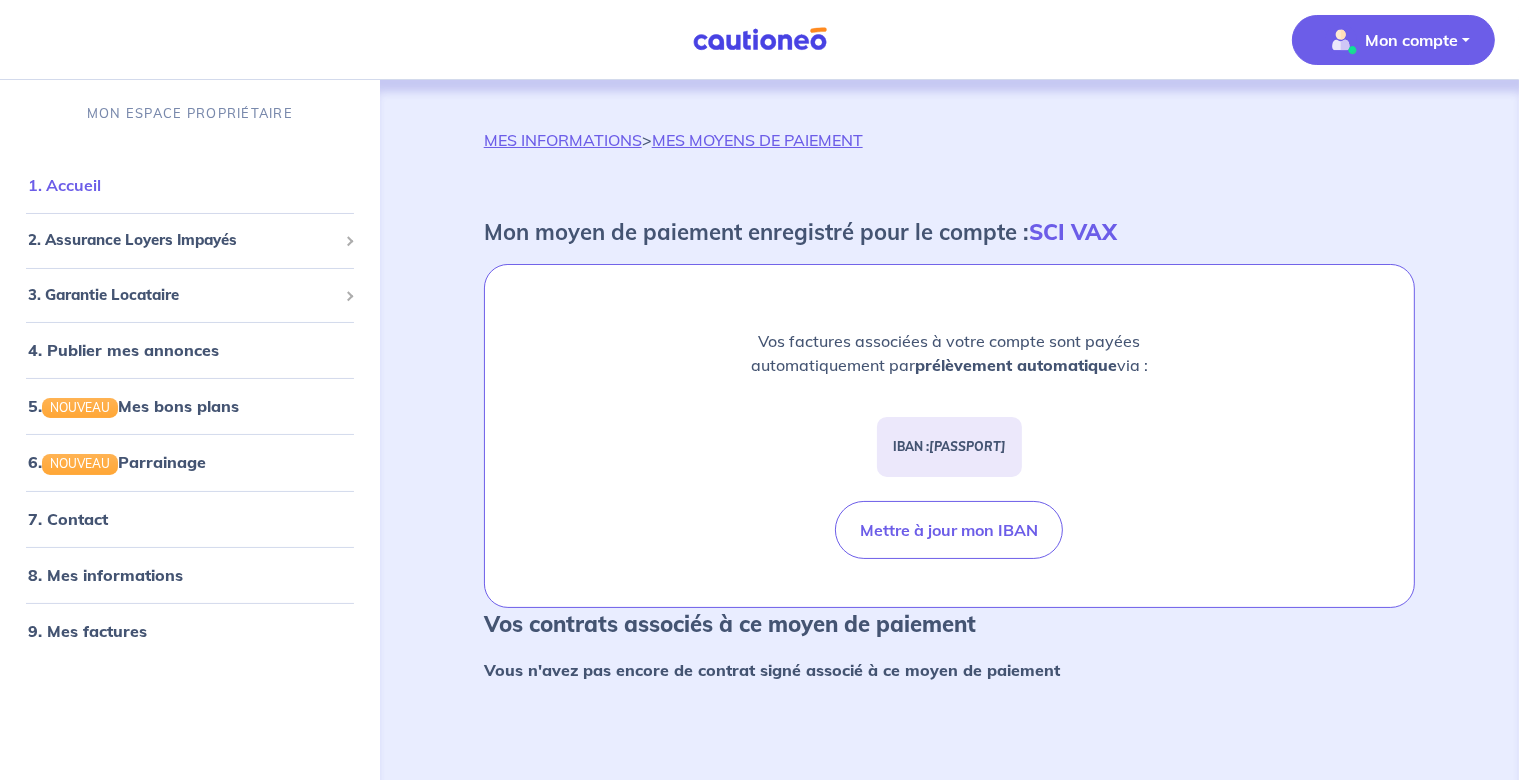 click on "1. Accueil" at bounding box center (64, 185) 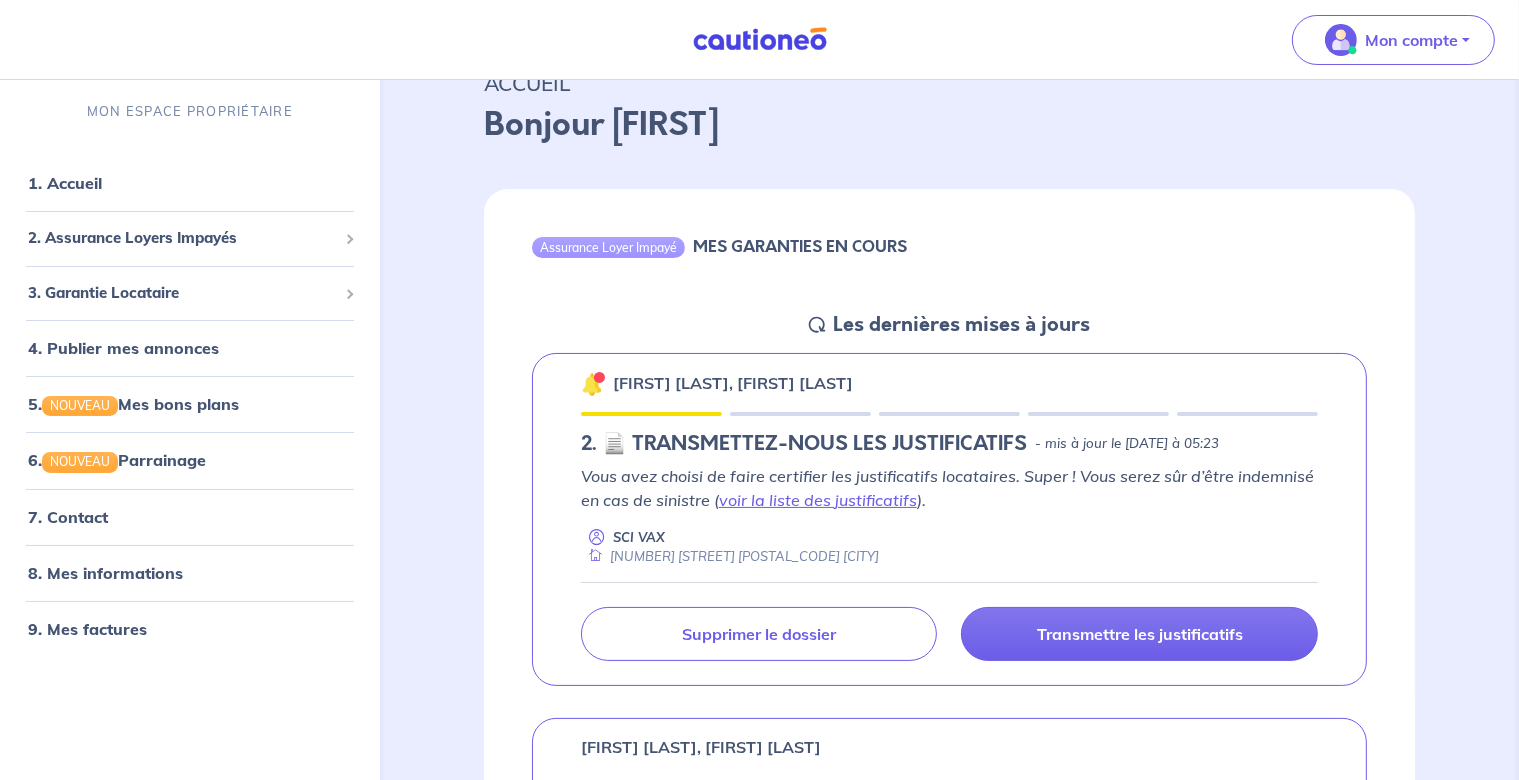 scroll, scrollTop: 140, scrollLeft: 0, axis: vertical 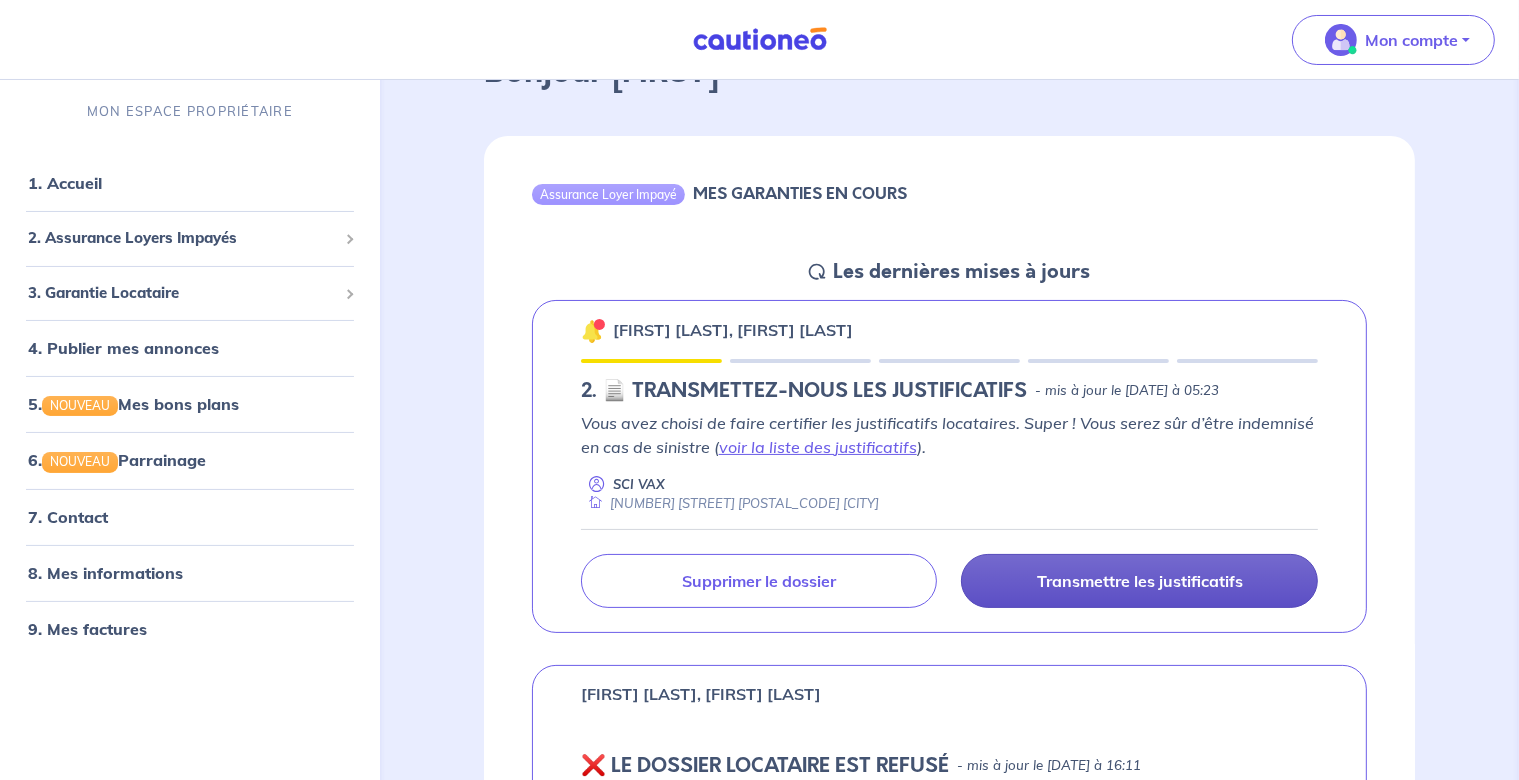 click on "Transmettre les justificatifs" at bounding box center (1140, 581) 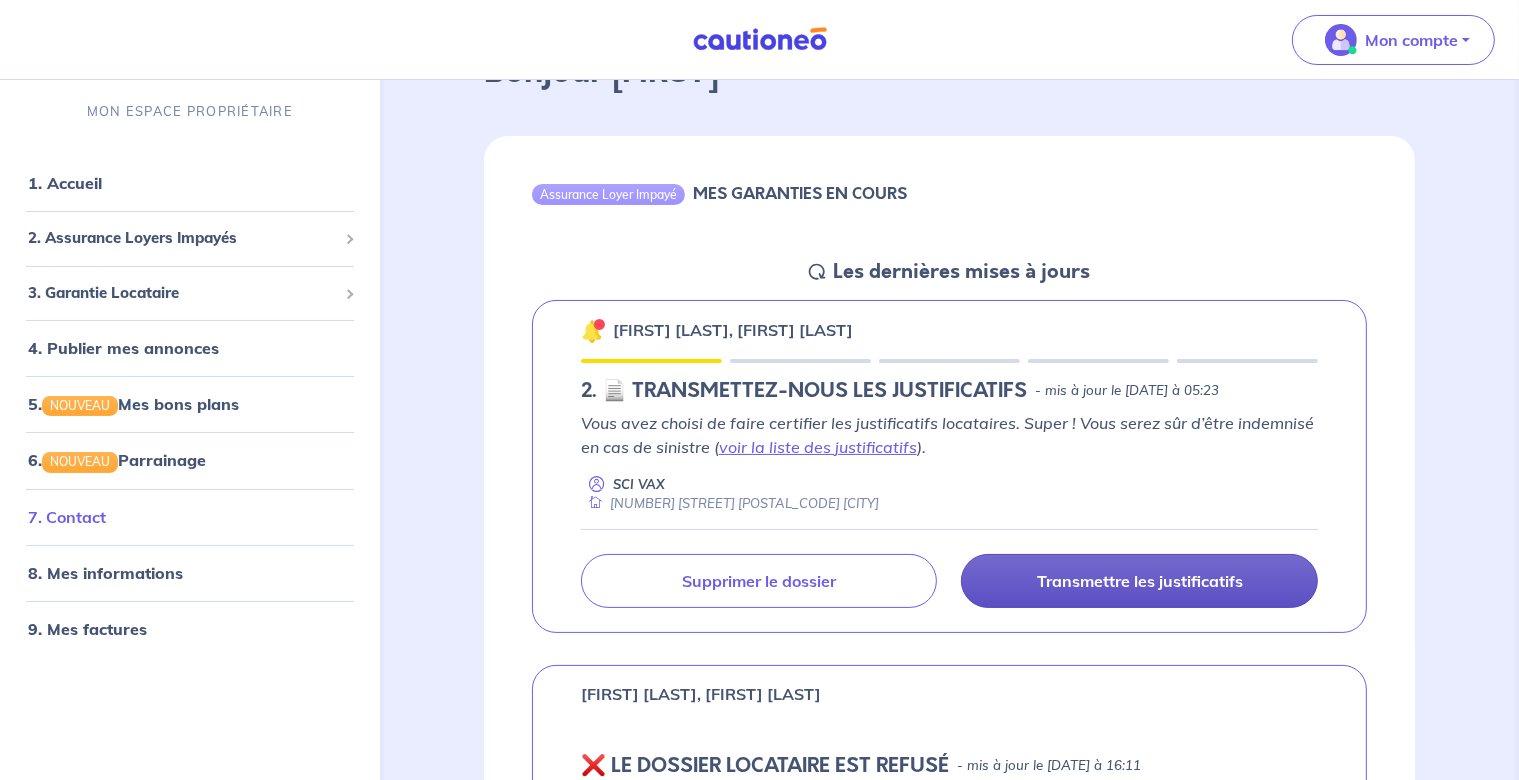 click on "7. Contact" at bounding box center [67, 517] 